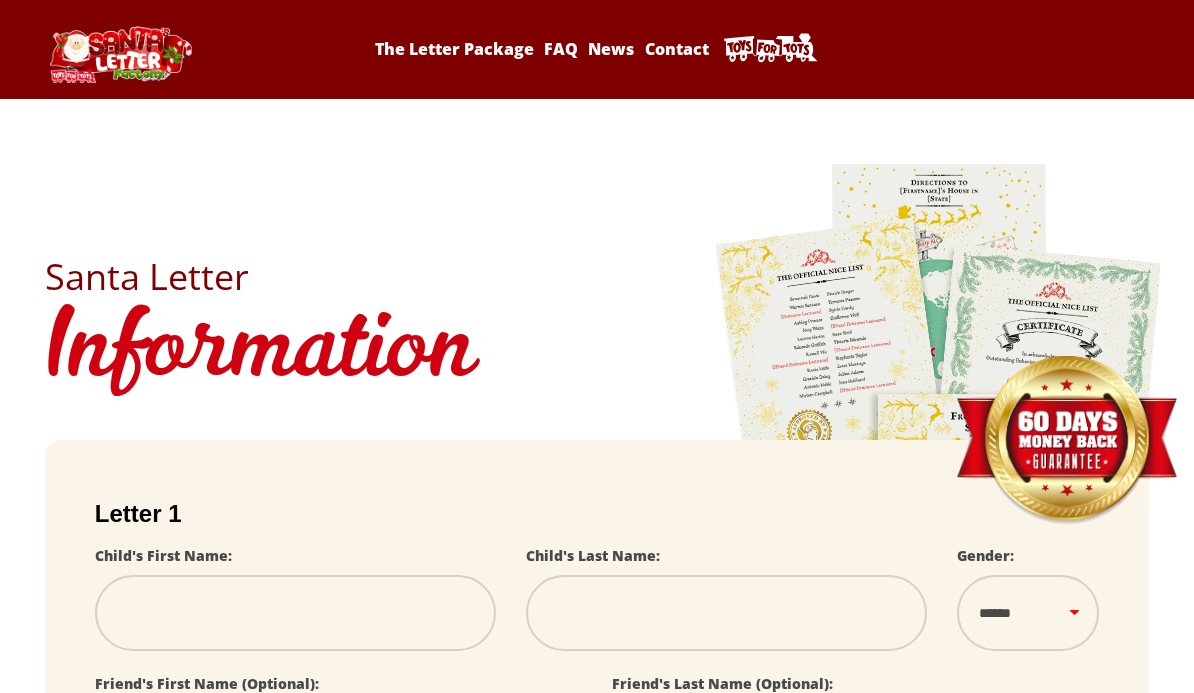 scroll, scrollTop: 0, scrollLeft: 0, axis: both 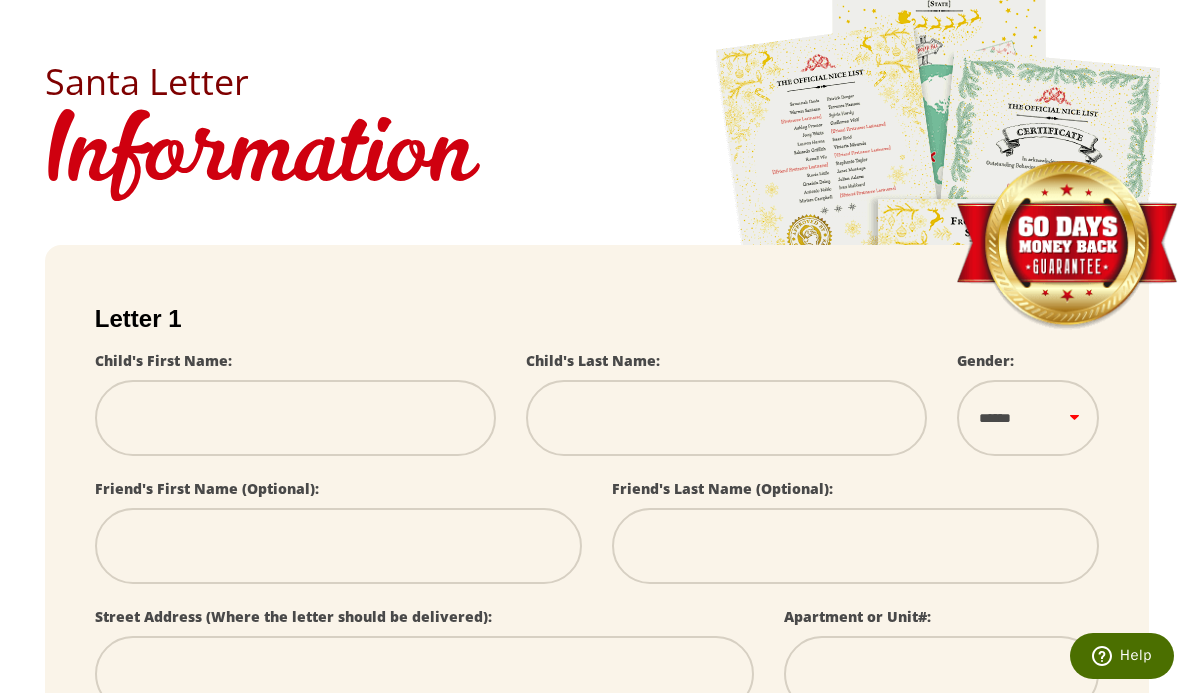 click at bounding box center (295, 418) 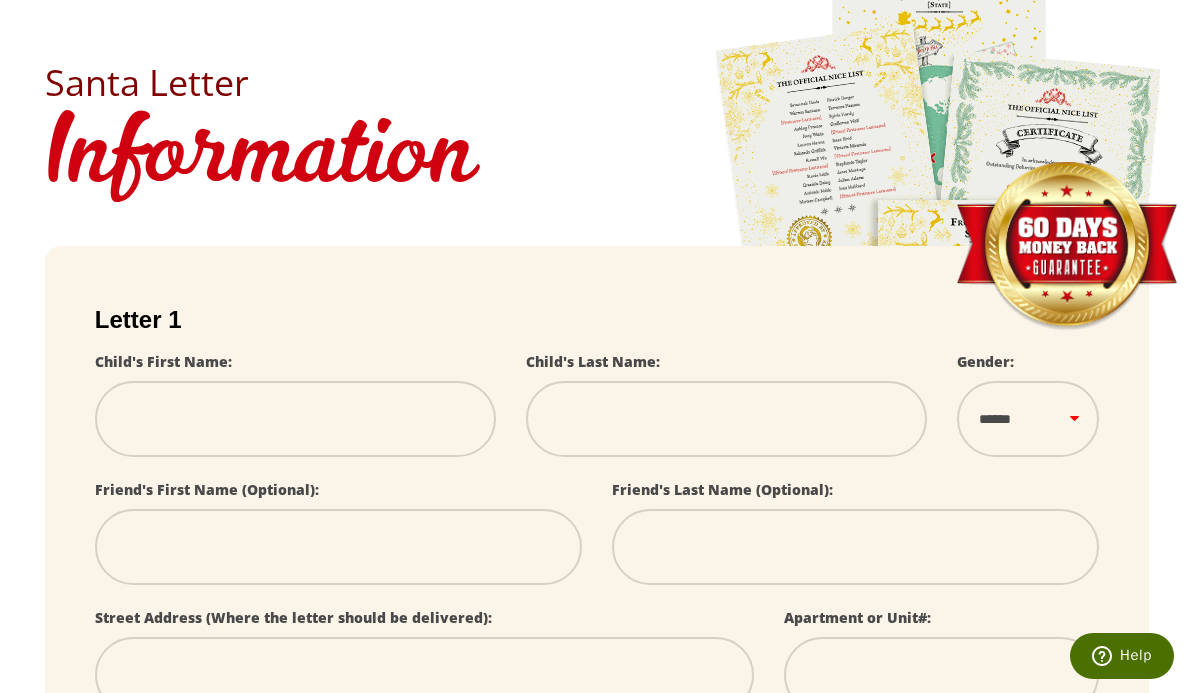 type on "*" 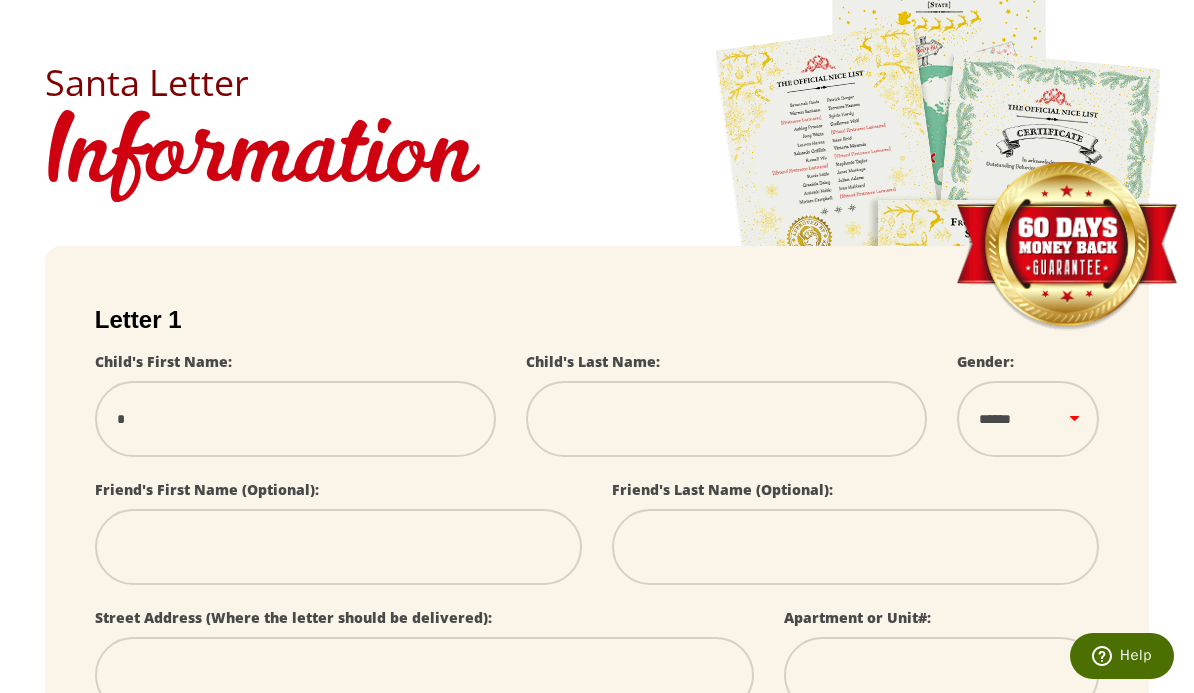 type on "**" 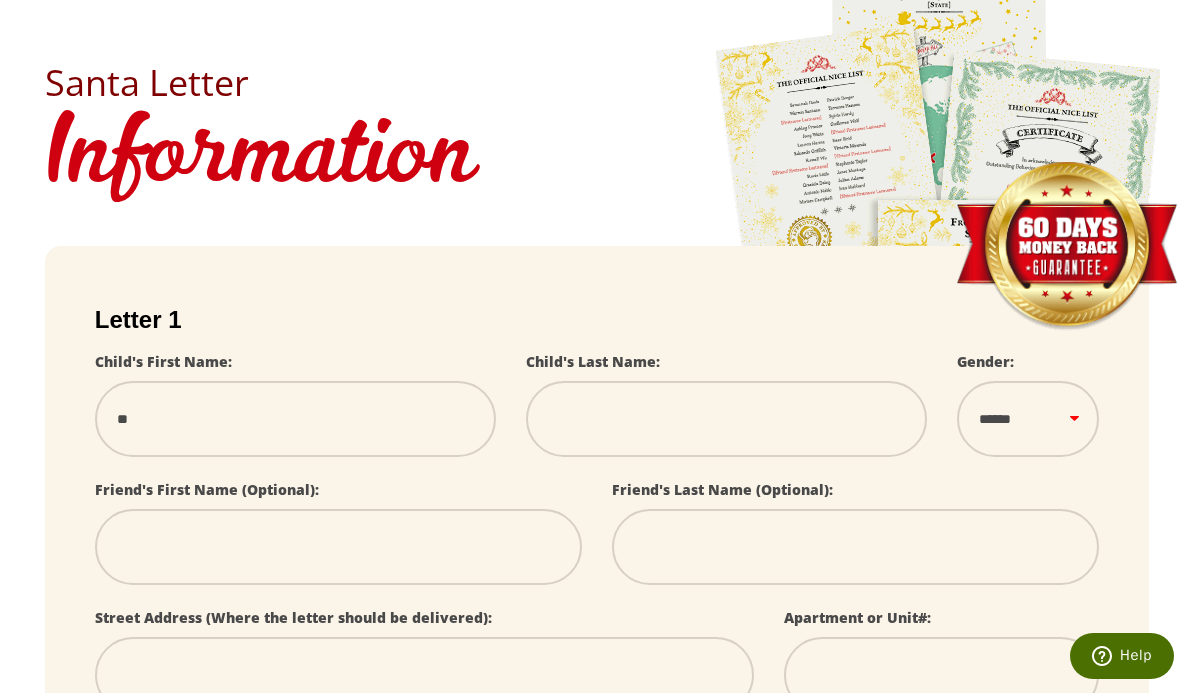 type on "***" 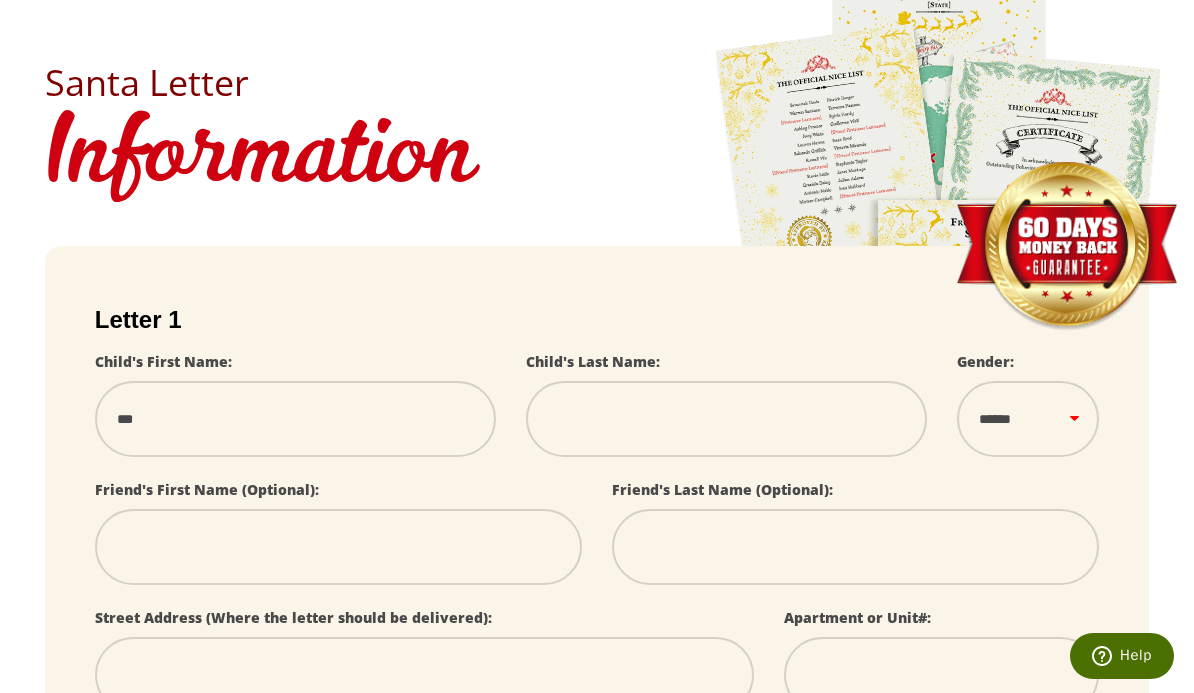 type on "****" 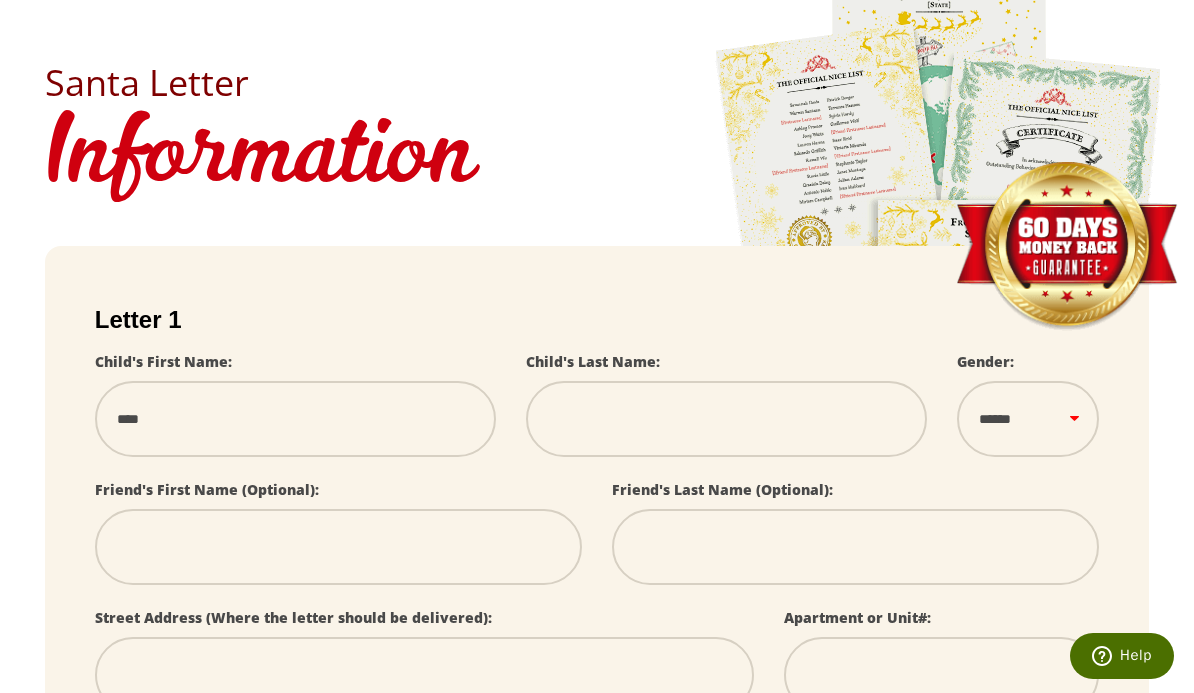 type on "*****" 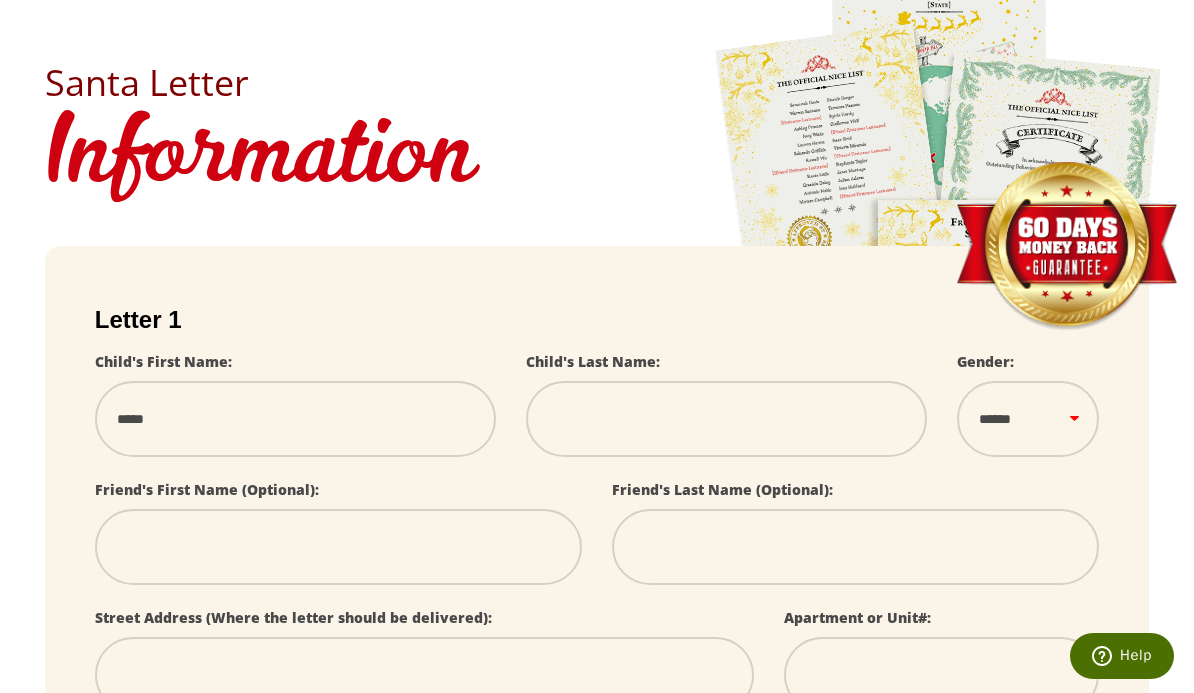 type on "*****" 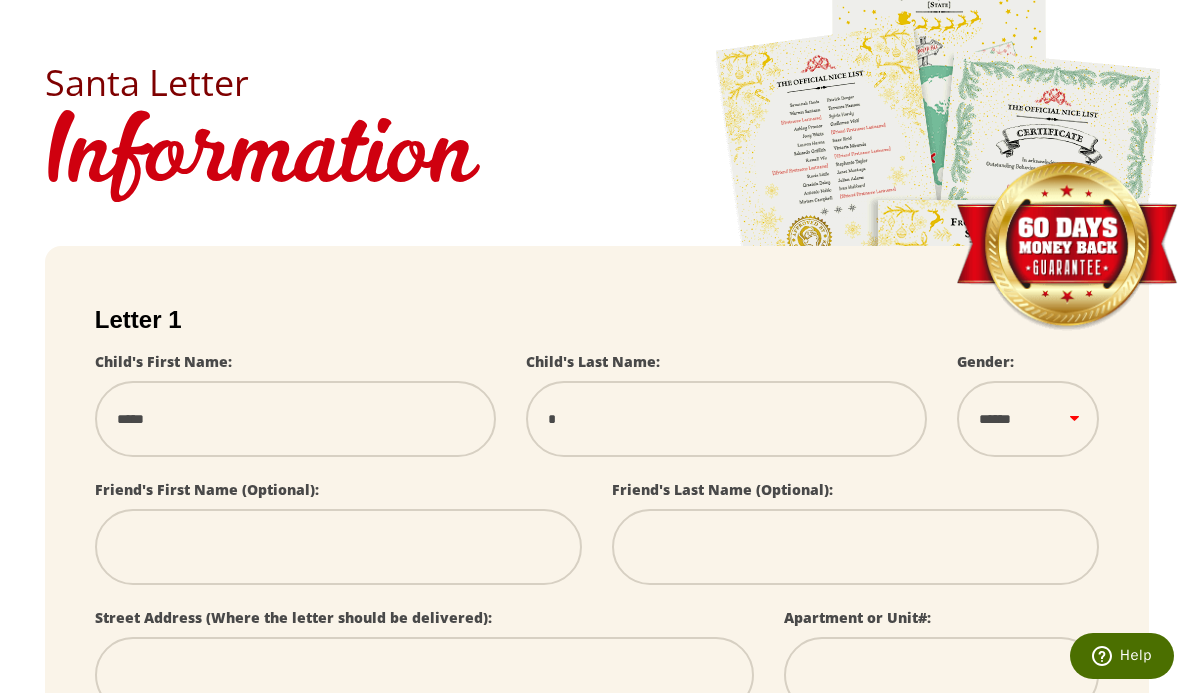 type on "**" 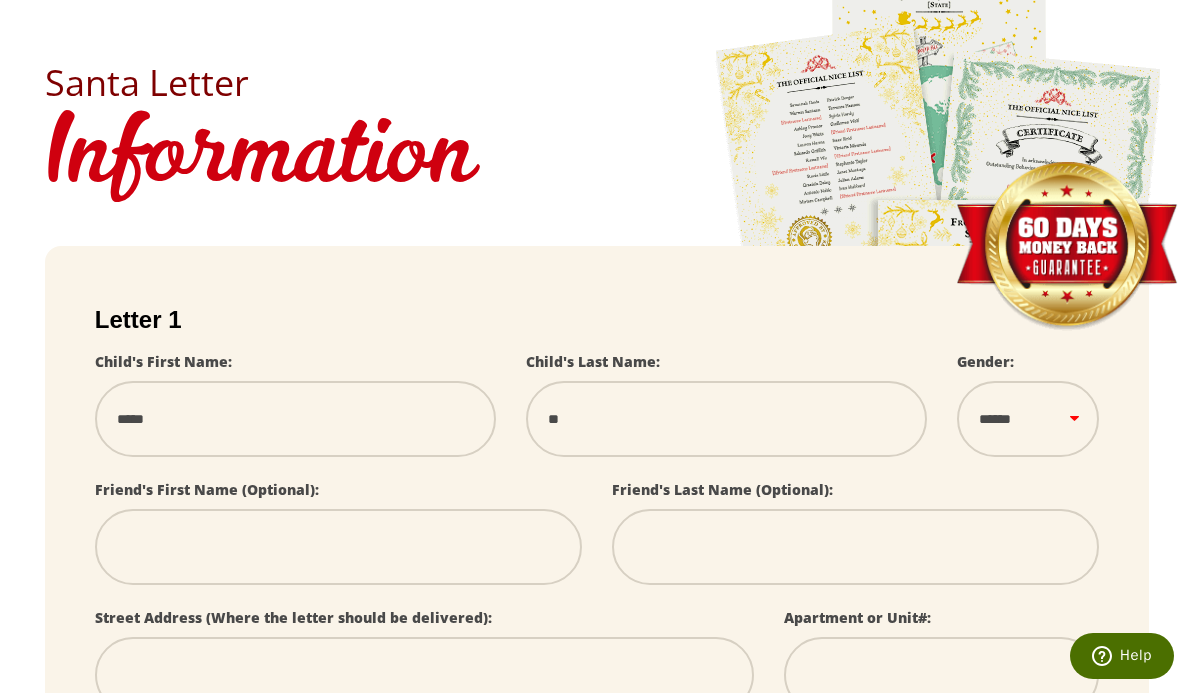 type on "***" 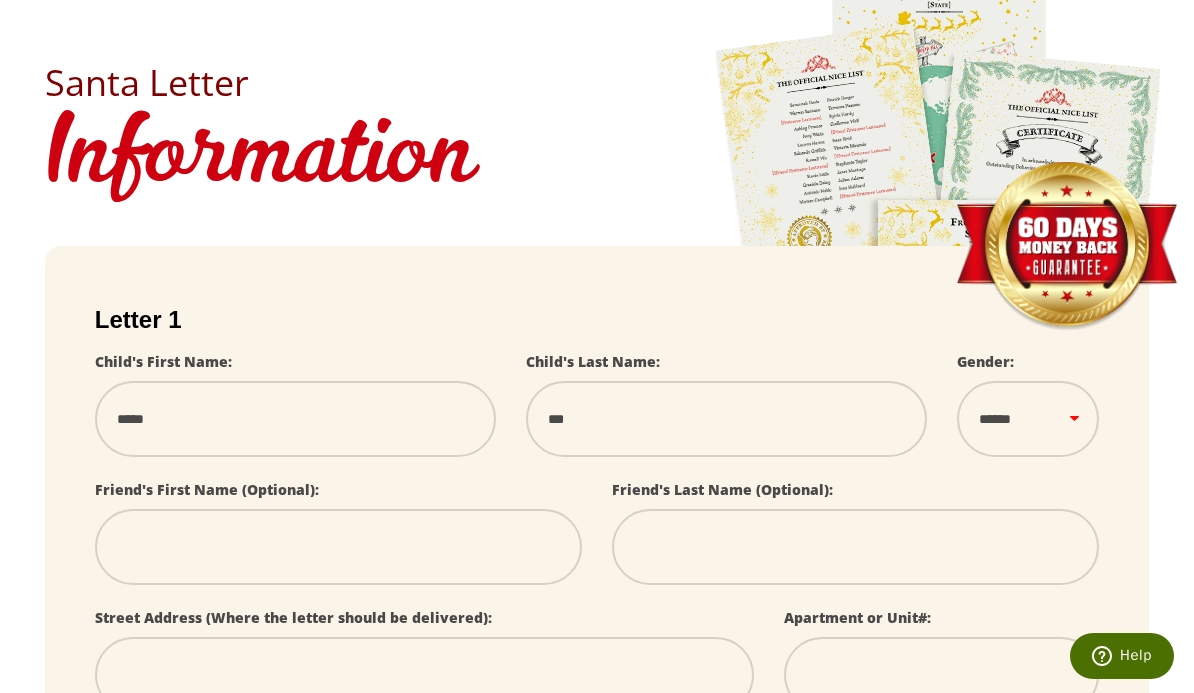 type on "****" 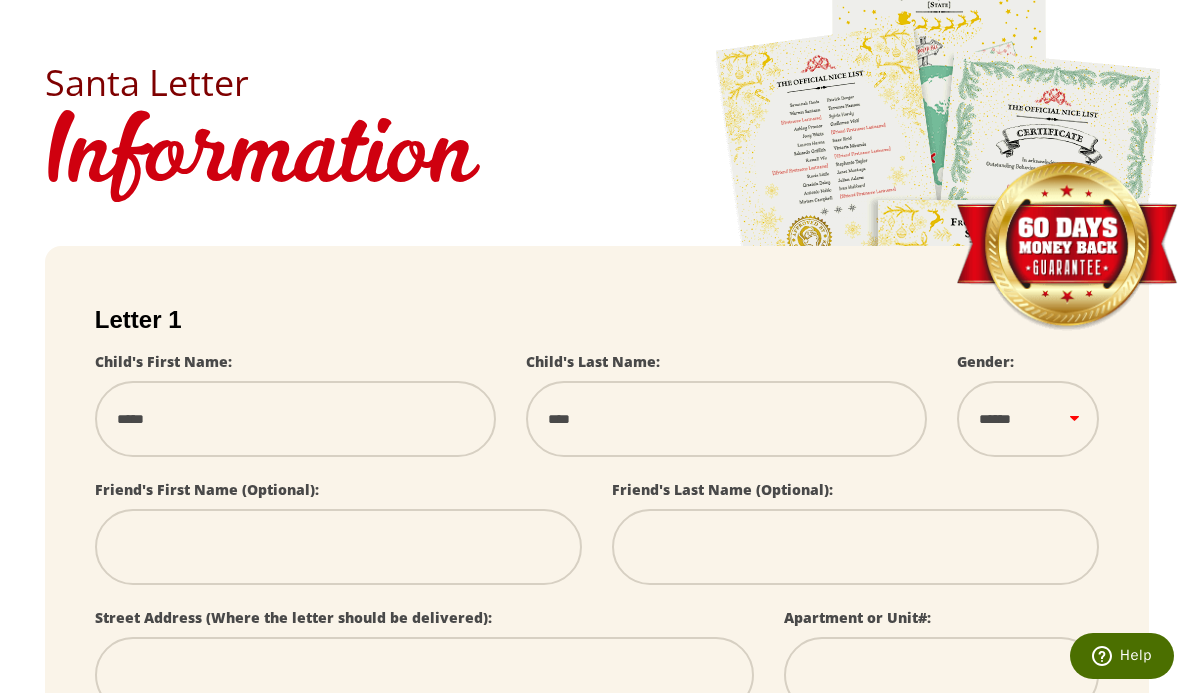 type on "*****" 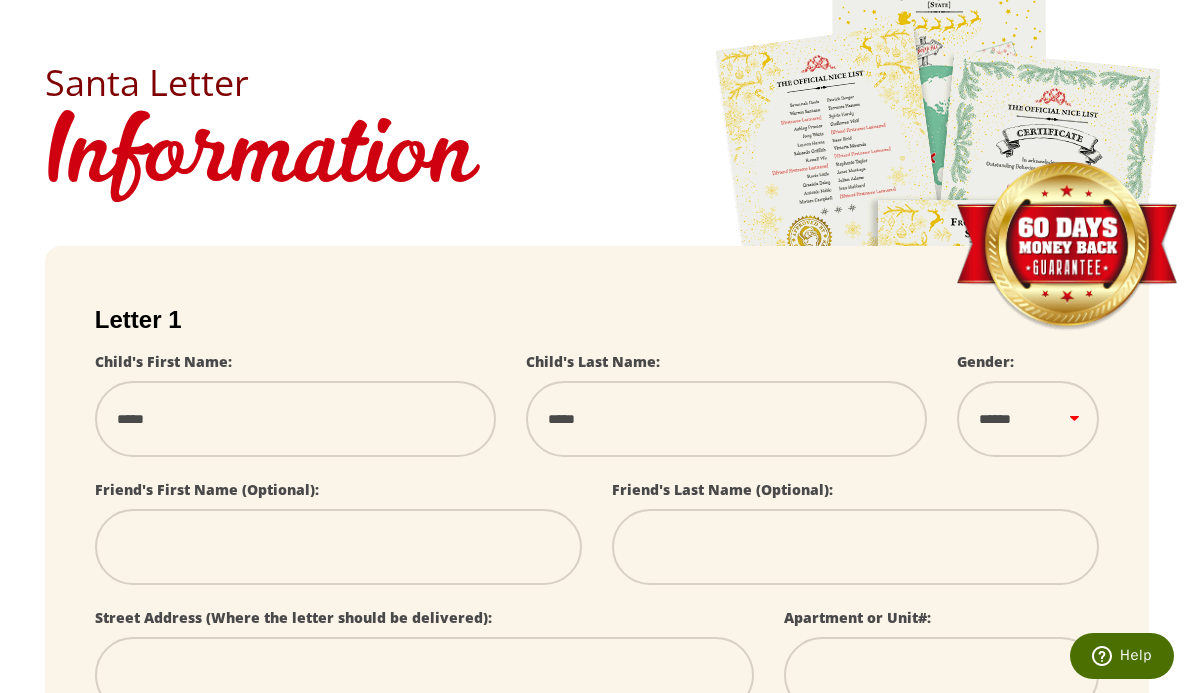 type on "******" 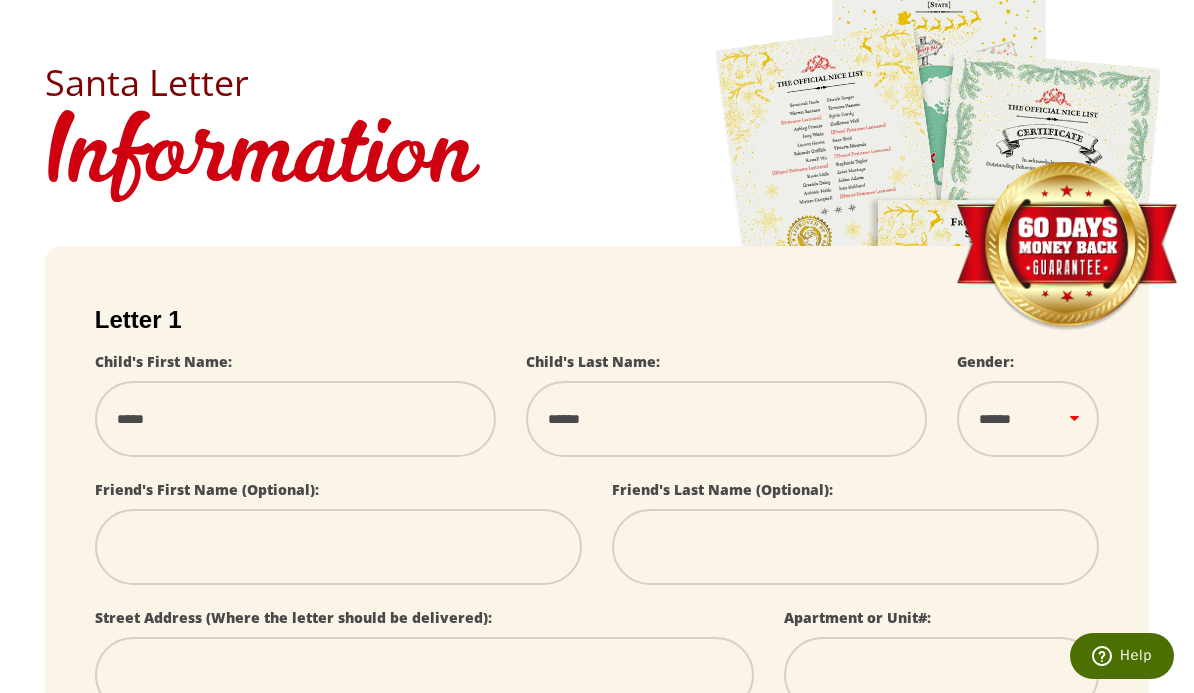 type on "*******" 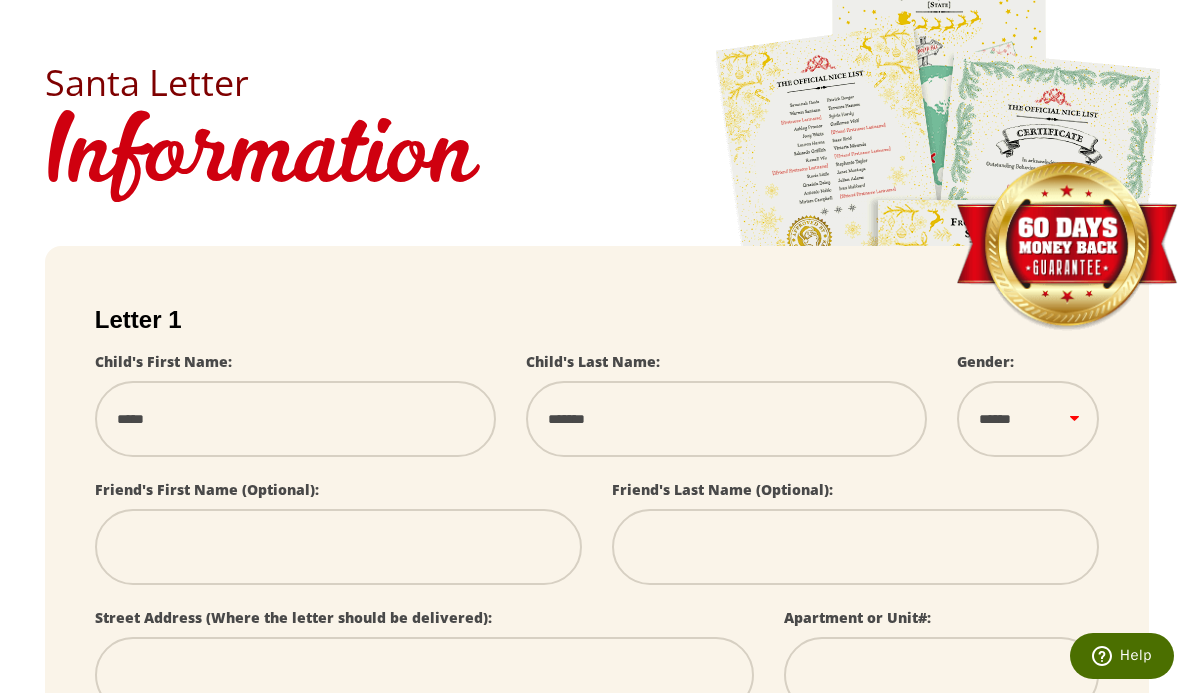 select 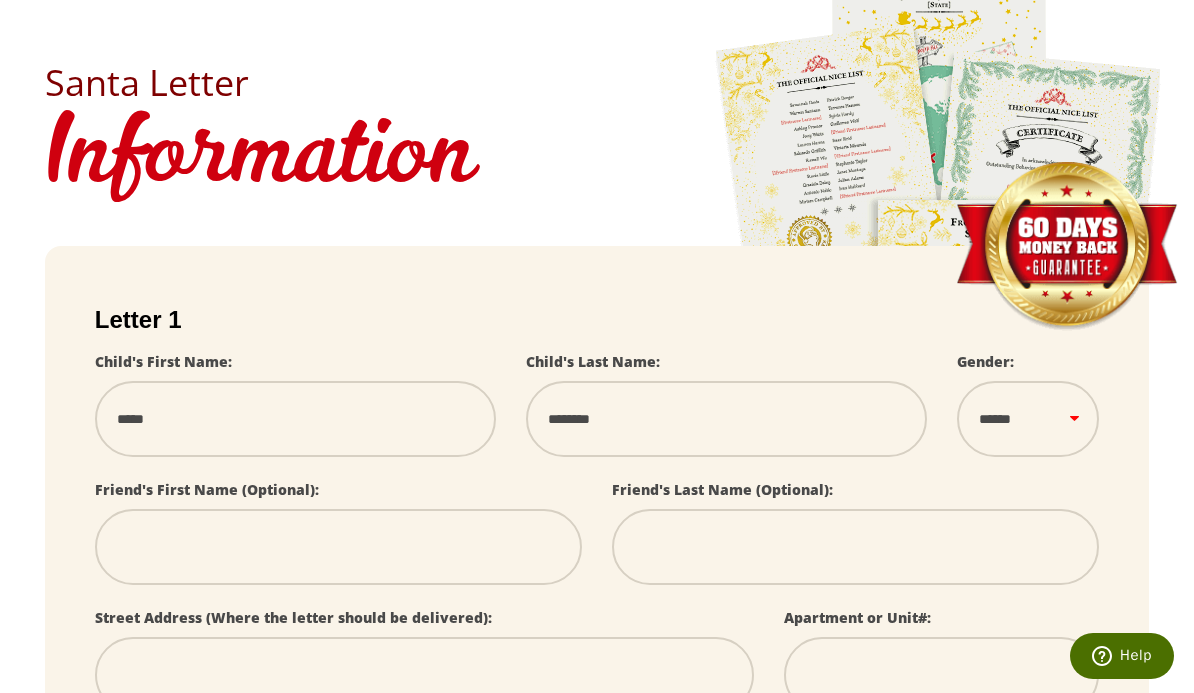 type on "********" 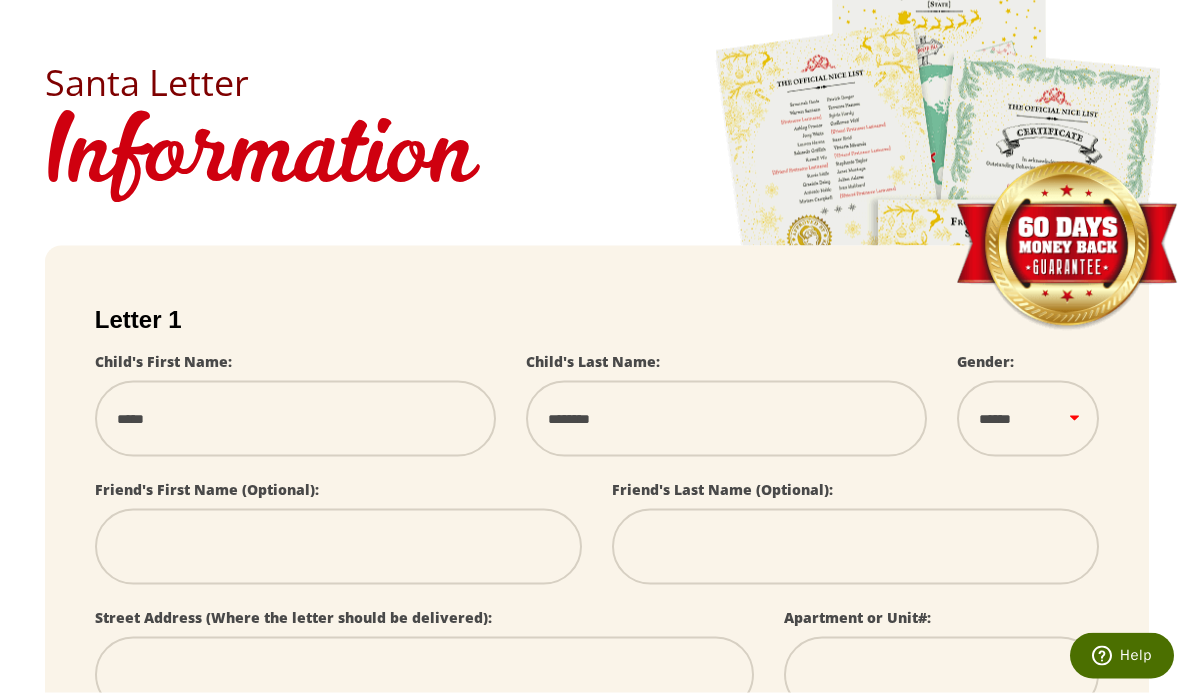 select on "*" 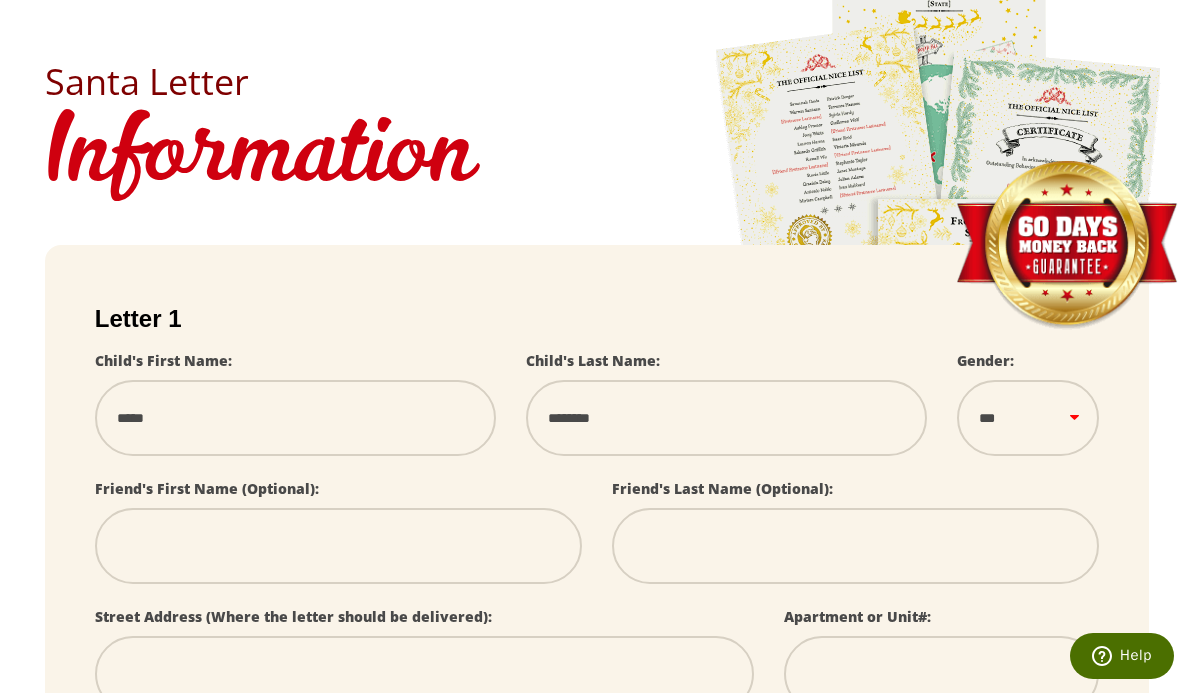 click at bounding box center (338, 546) 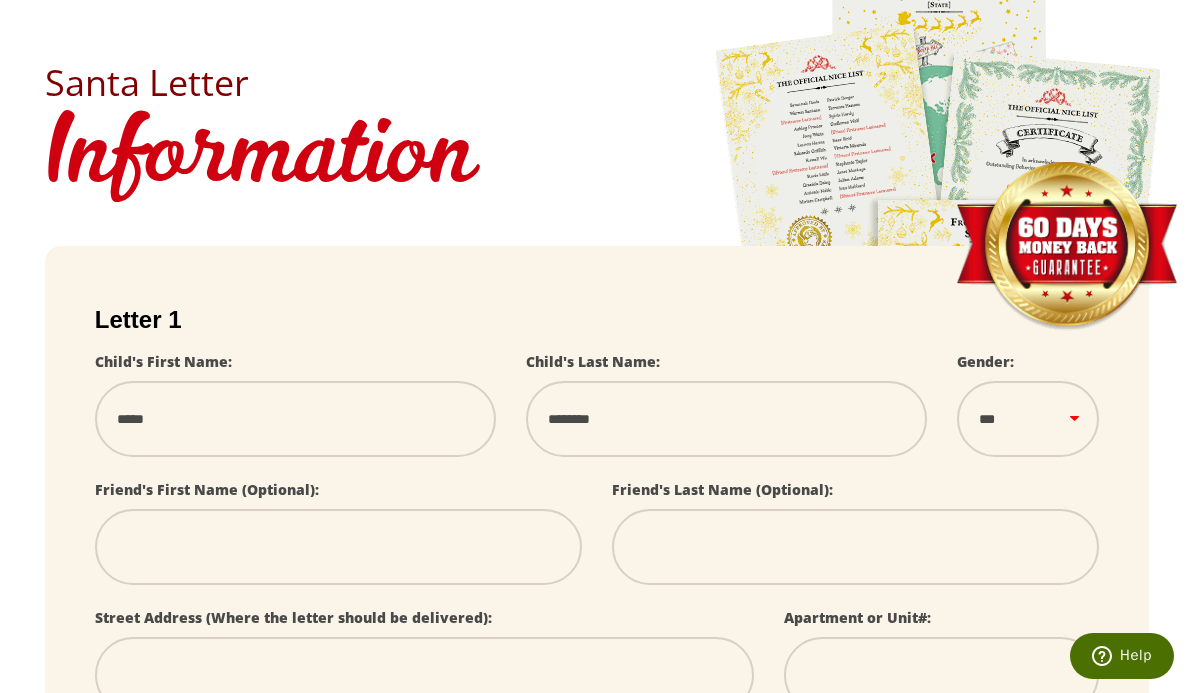 type on "*" 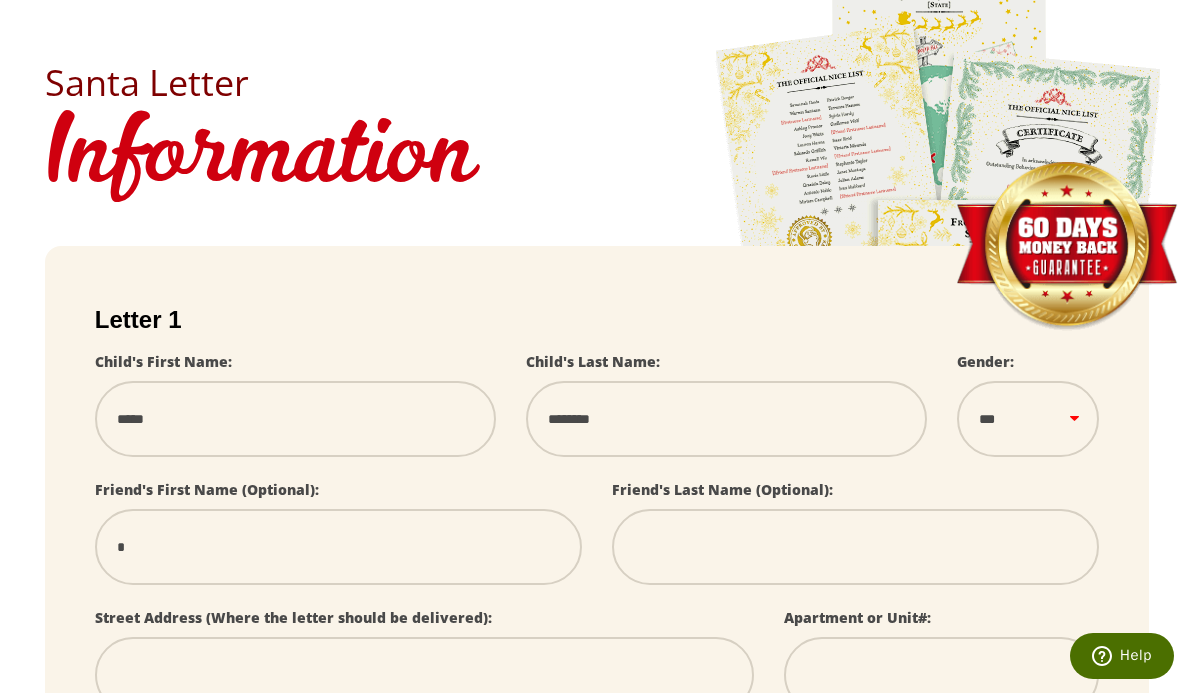 type on "**" 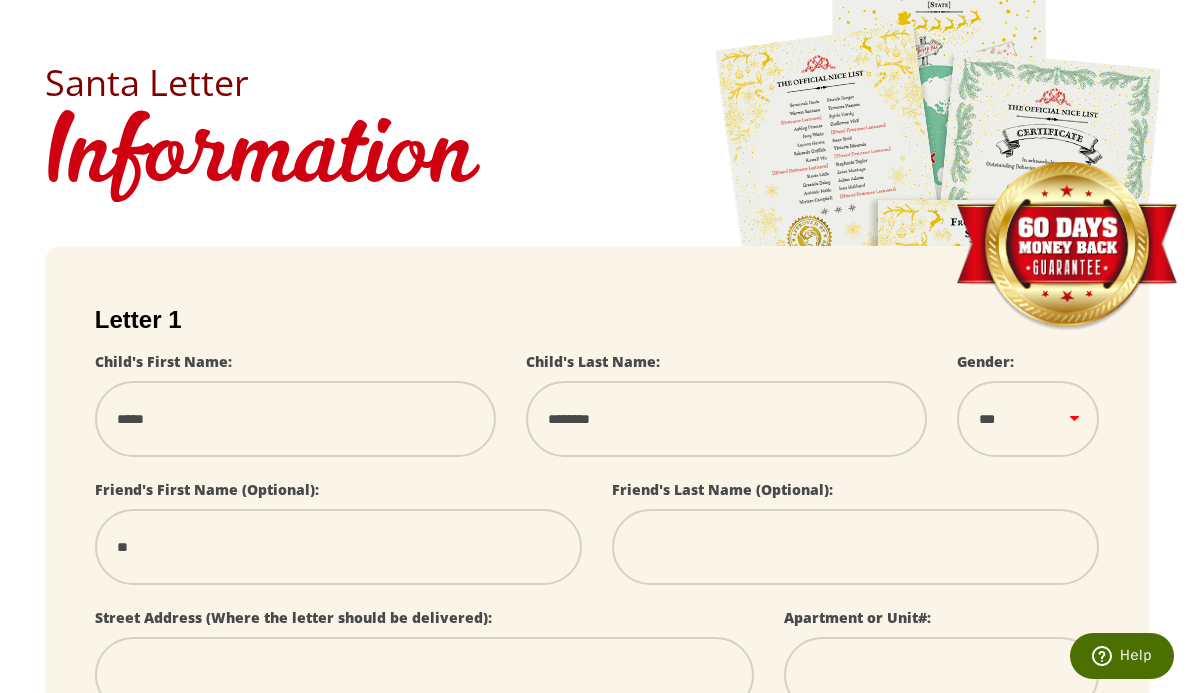 type on "***" 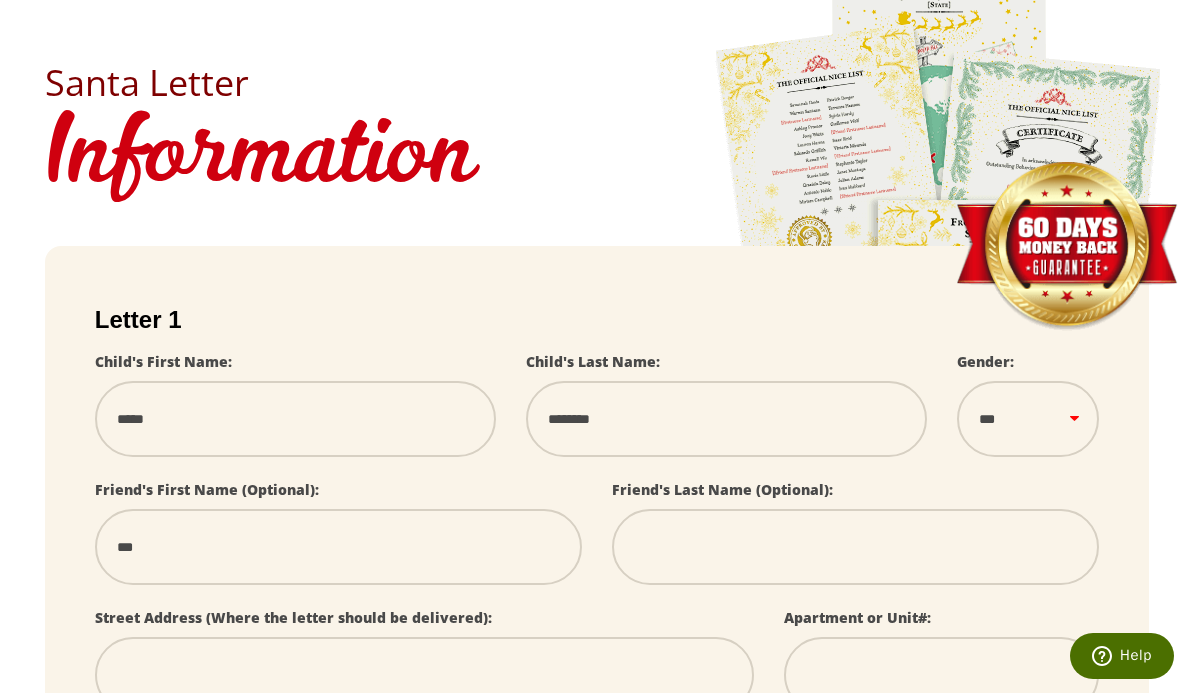 type on "****" 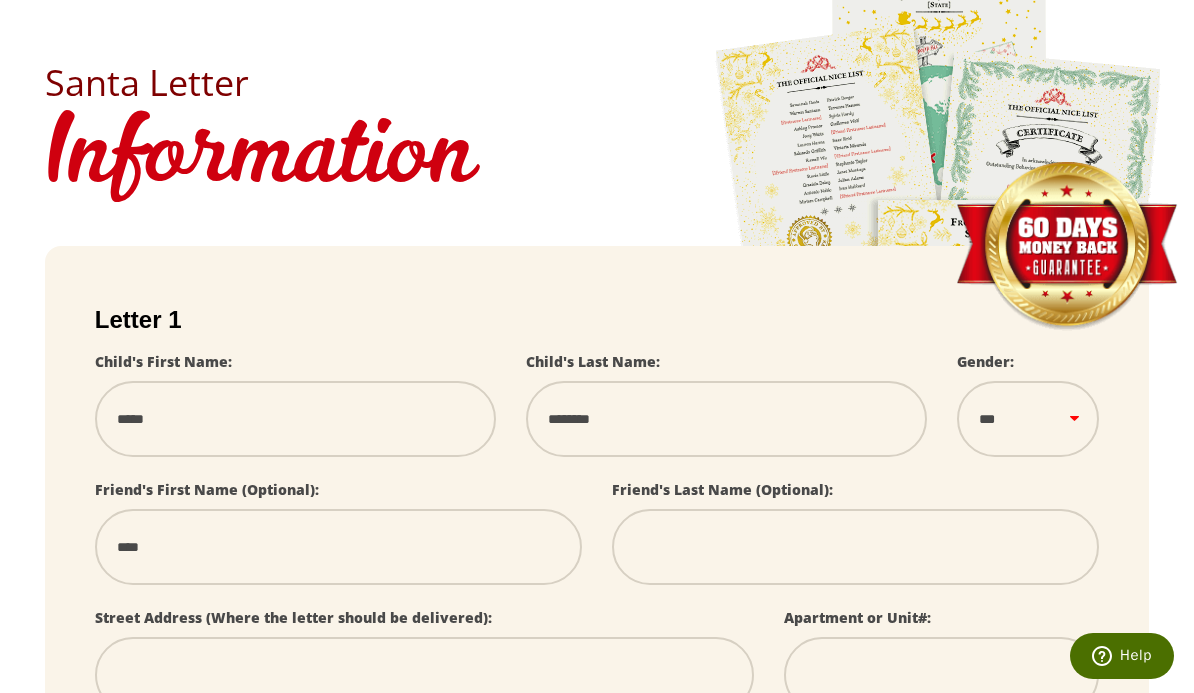 type on "*****" 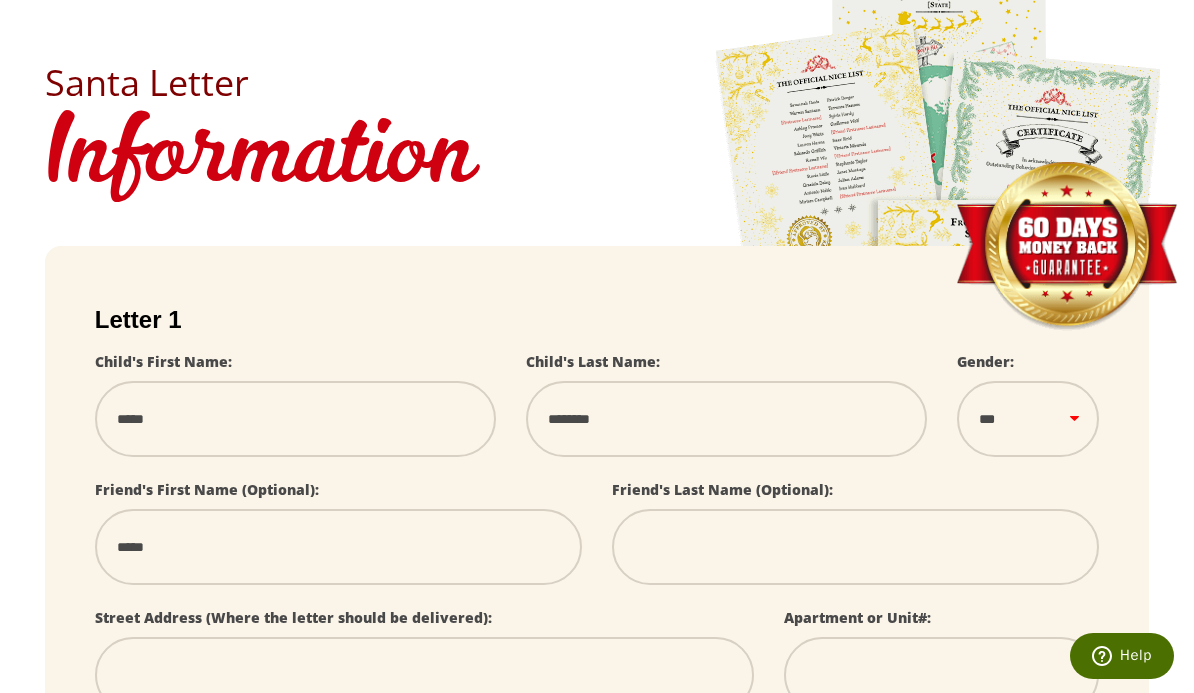type on "*****" 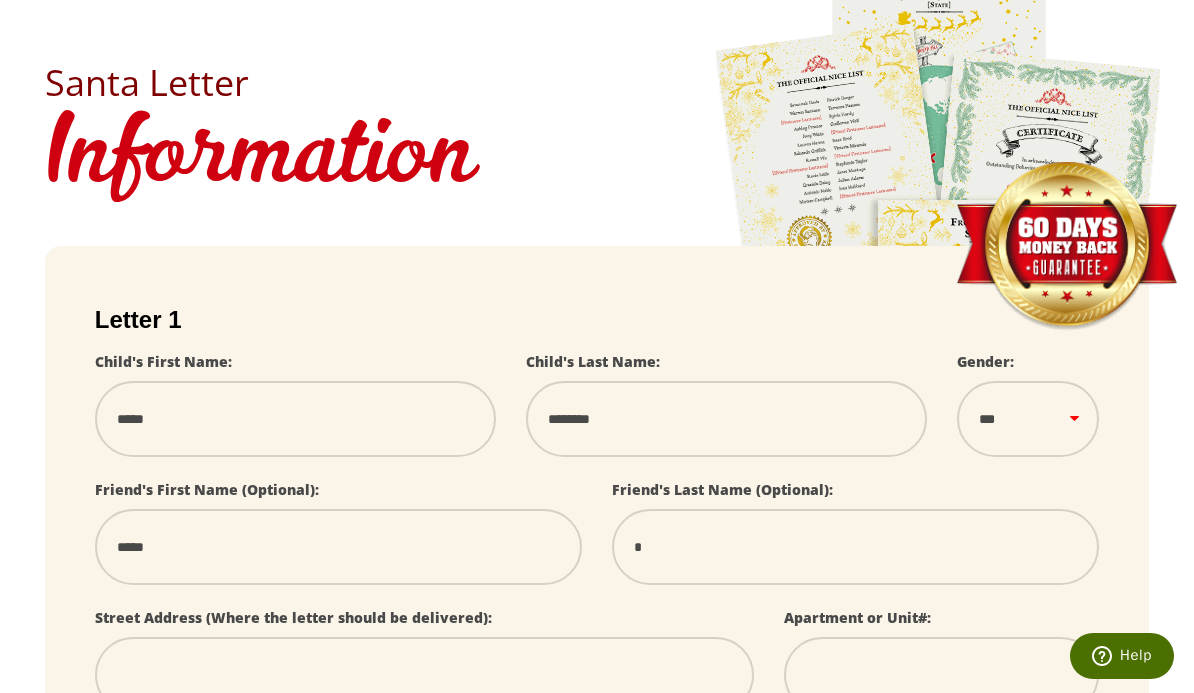 type on "**" 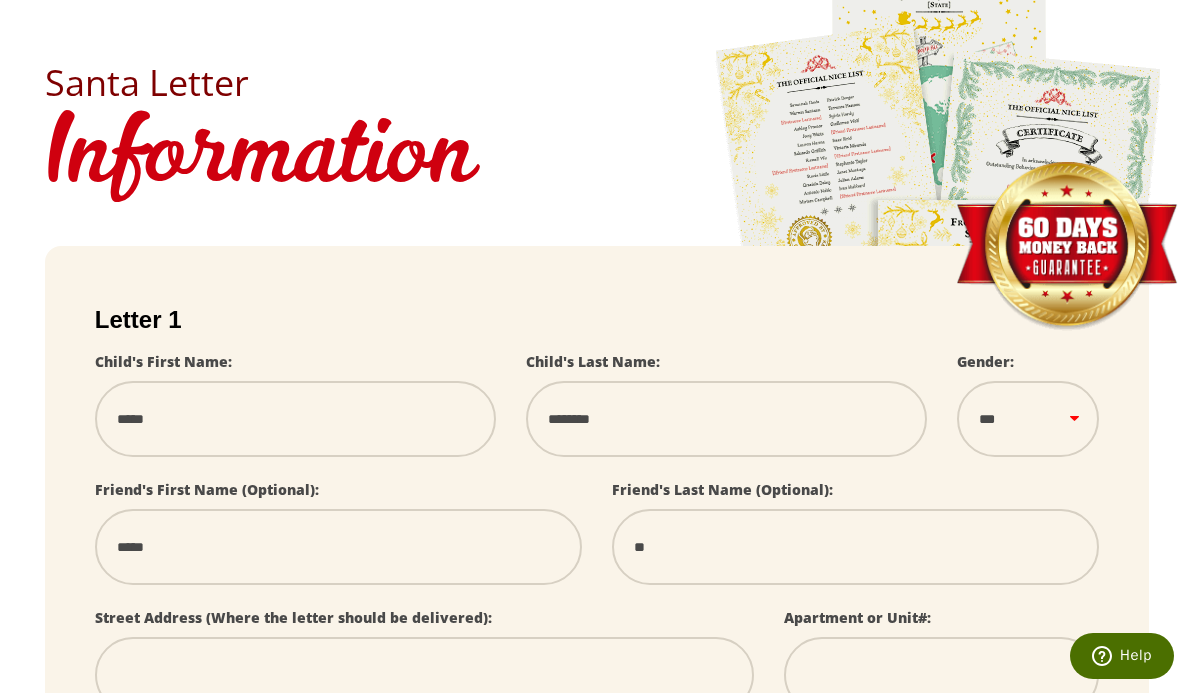 type on "***" 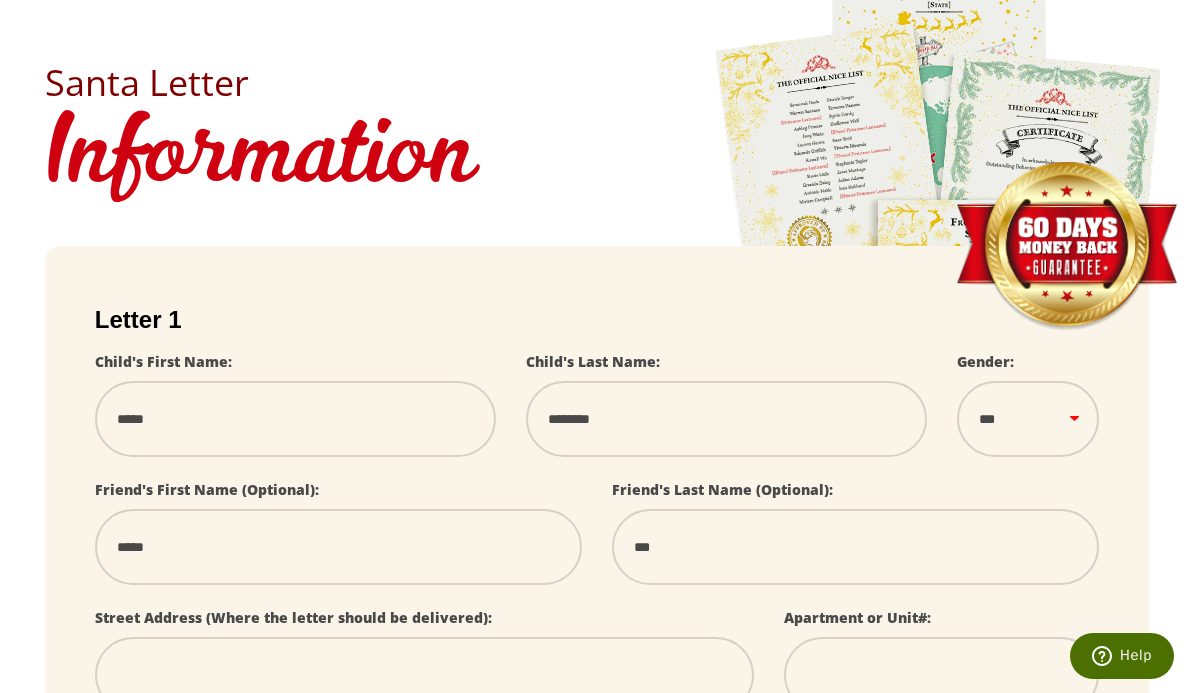type on "****" 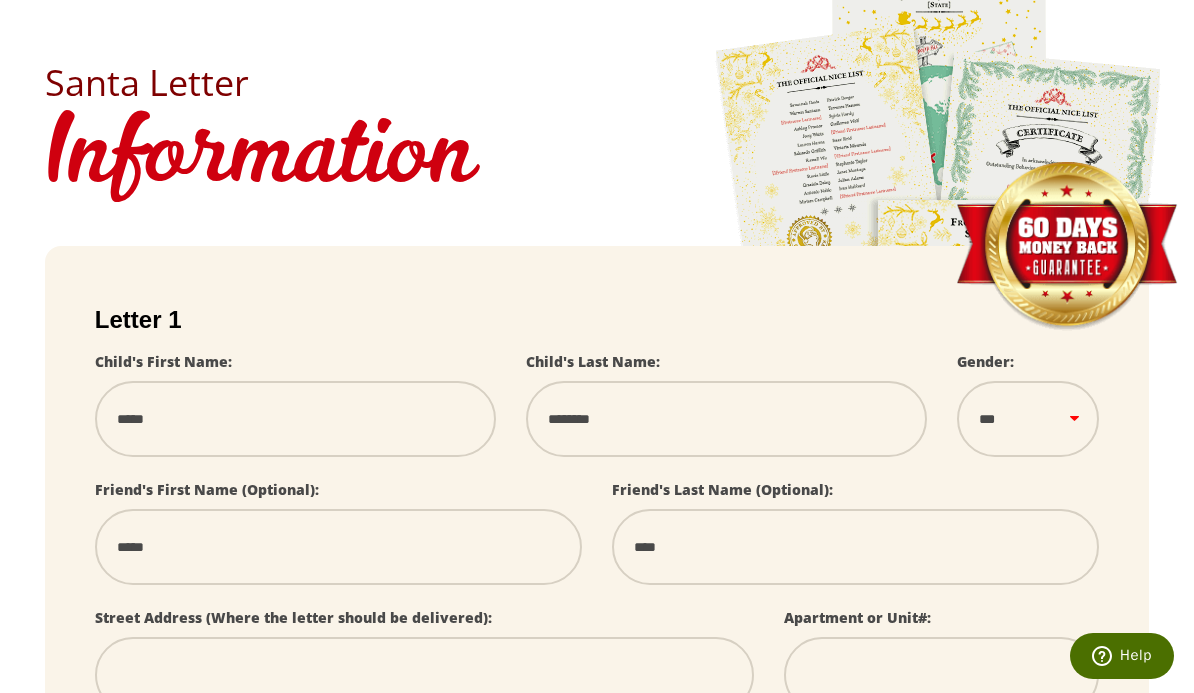 type on "*****" 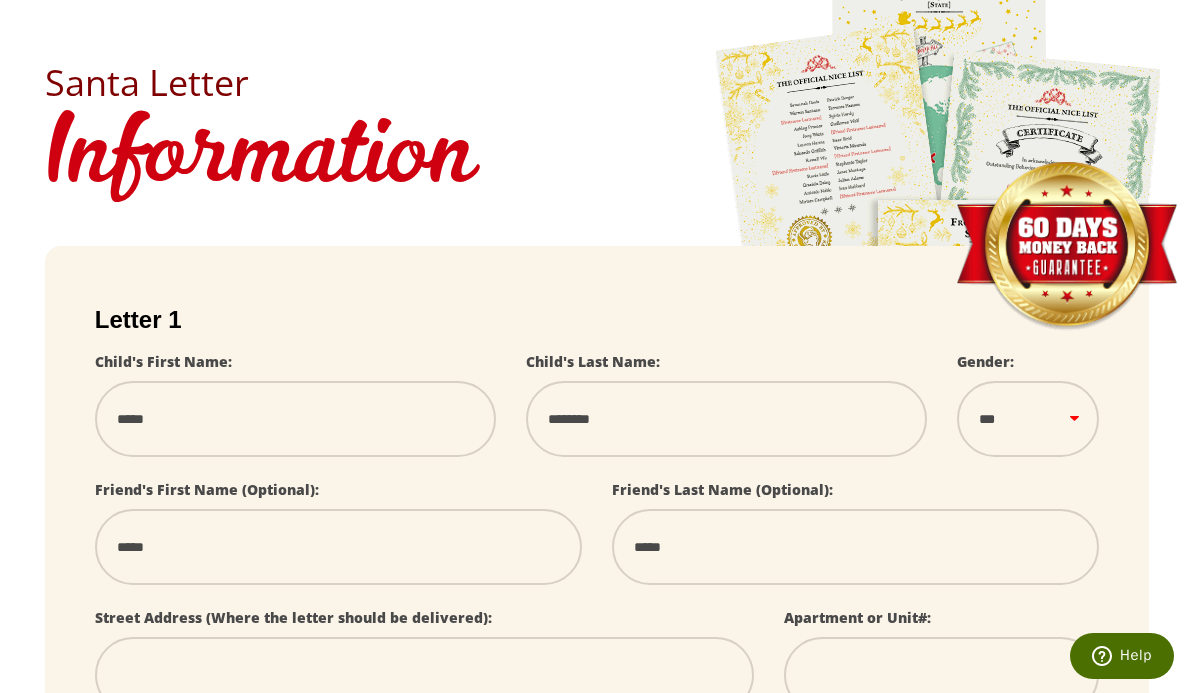 type on "******" 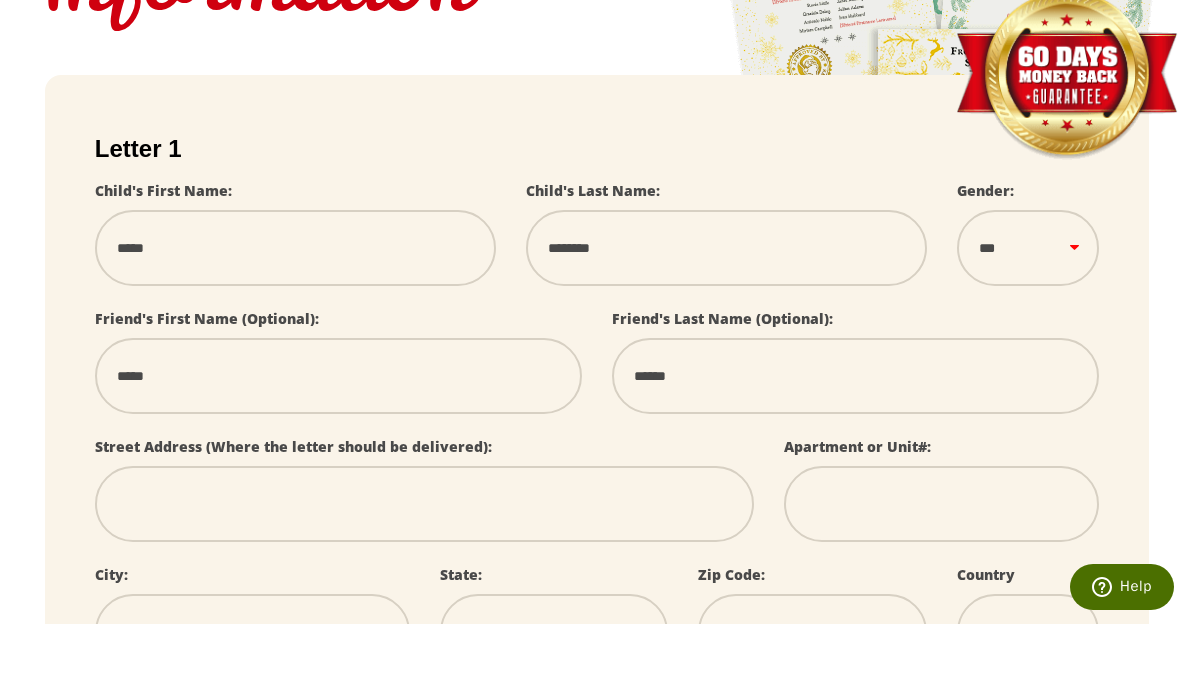 scroll, scrollTop: 303, scrollLeft: 0, axis: vertical 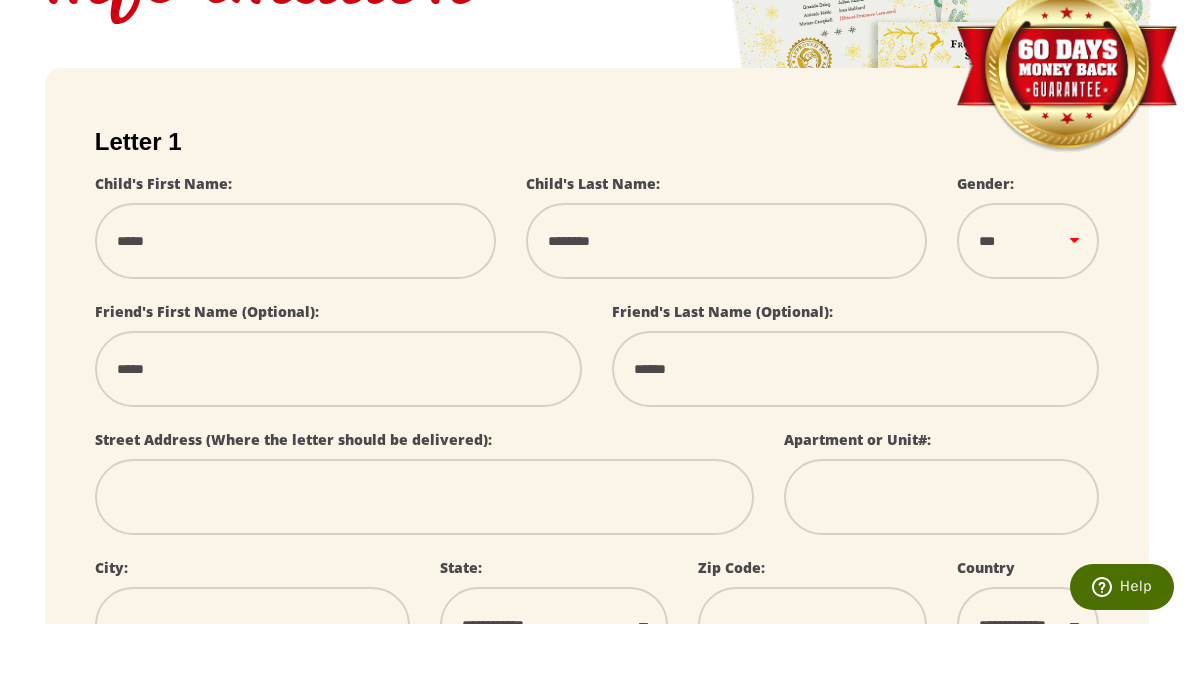 type on "******" 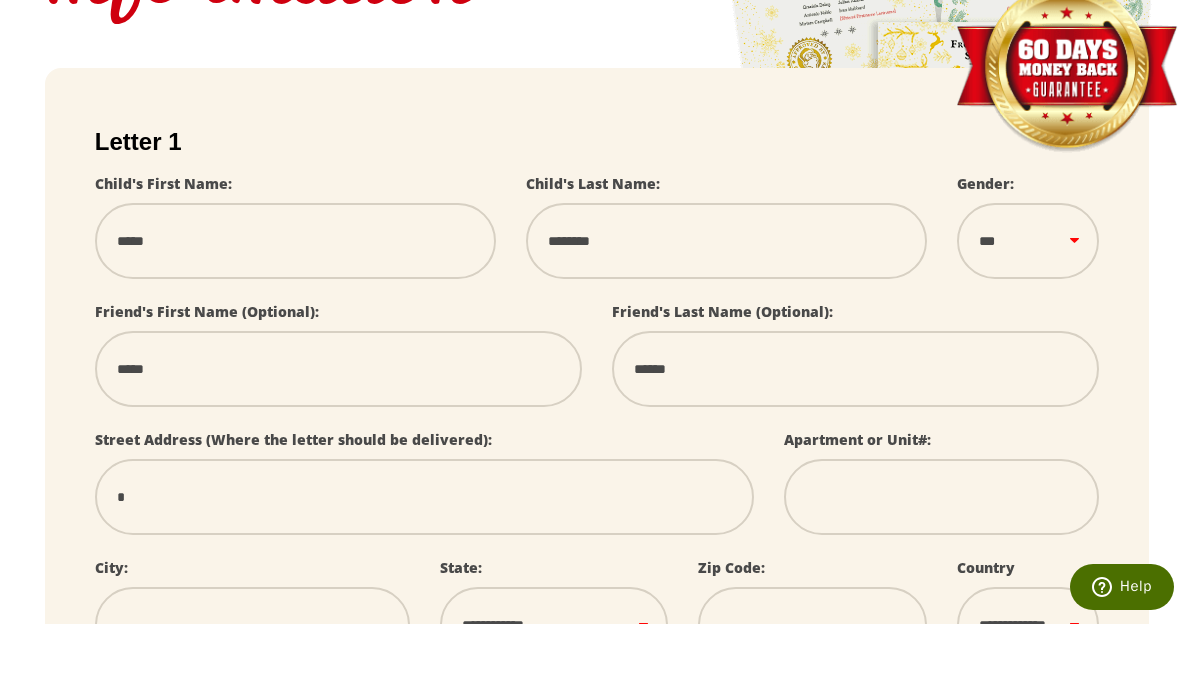 type on "**" 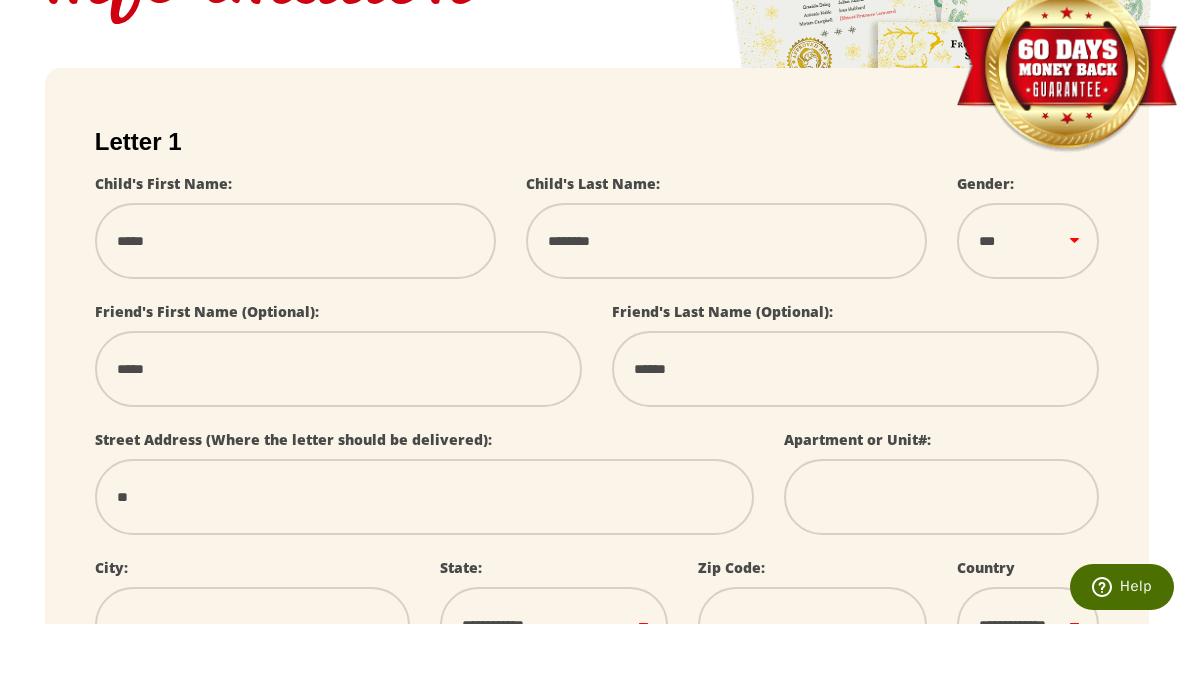 type on "***" 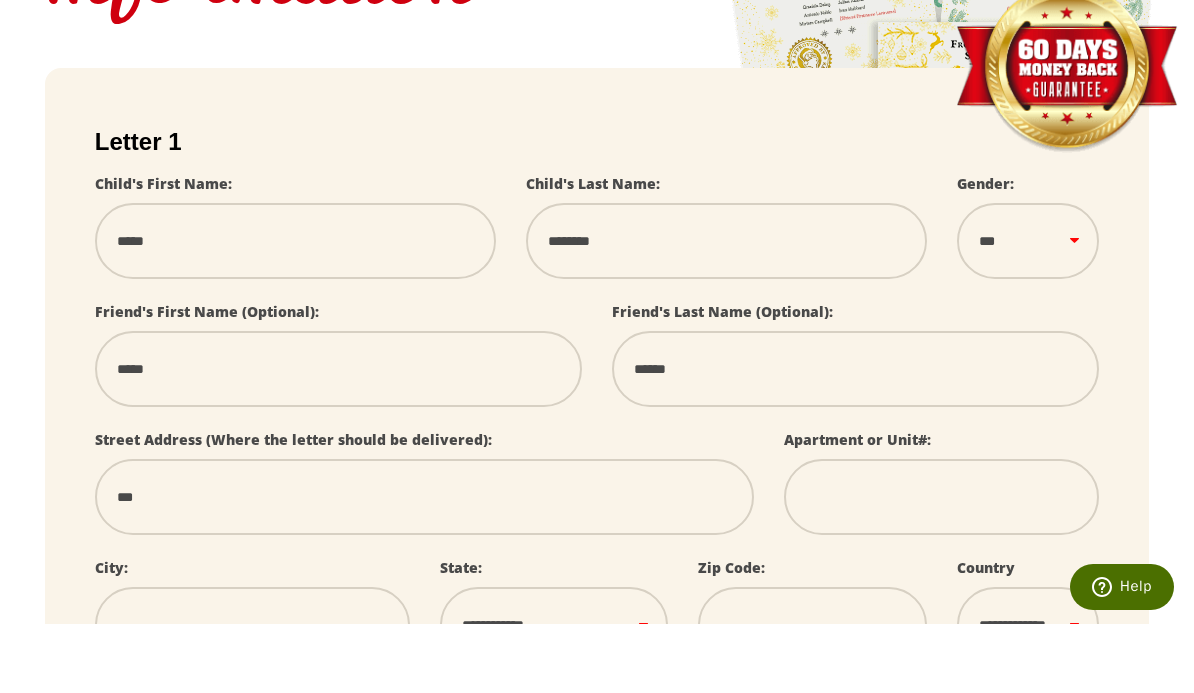 type on "****" 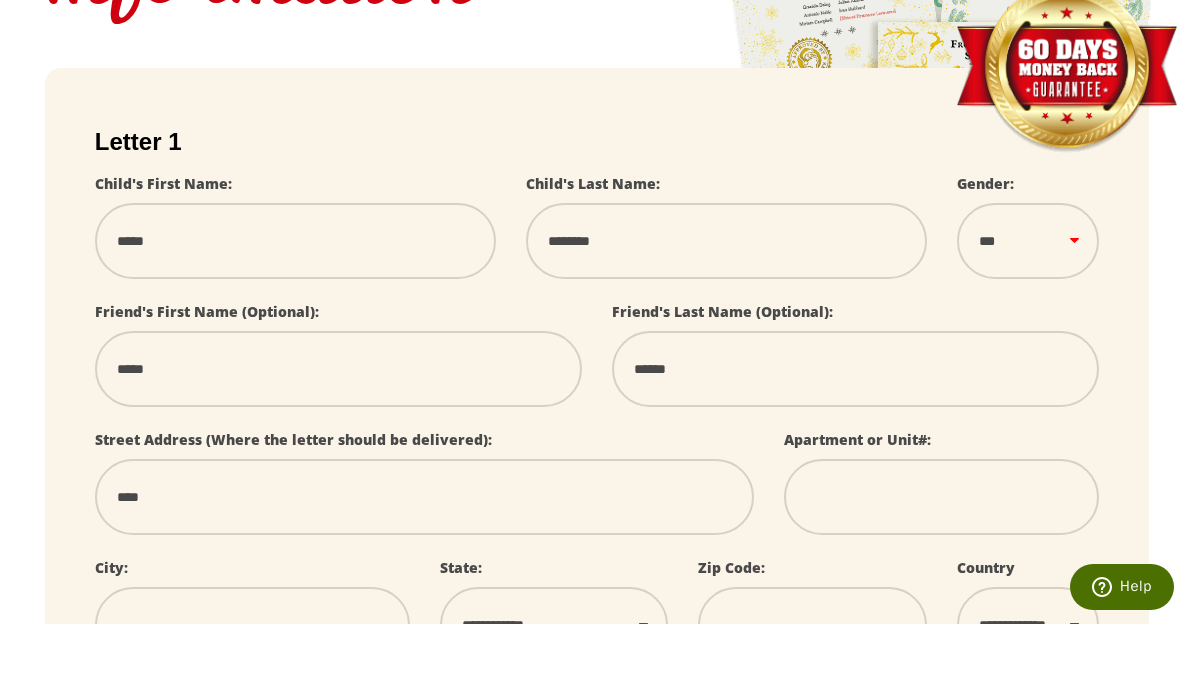 type on "*****" 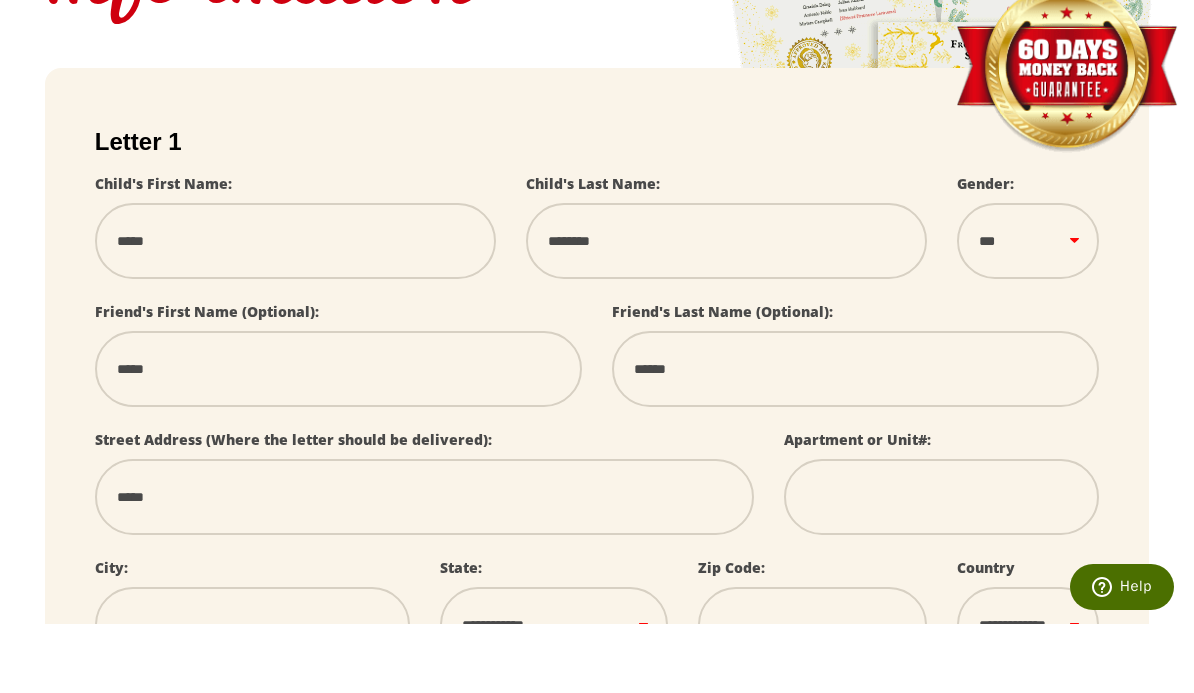 type on "*****" 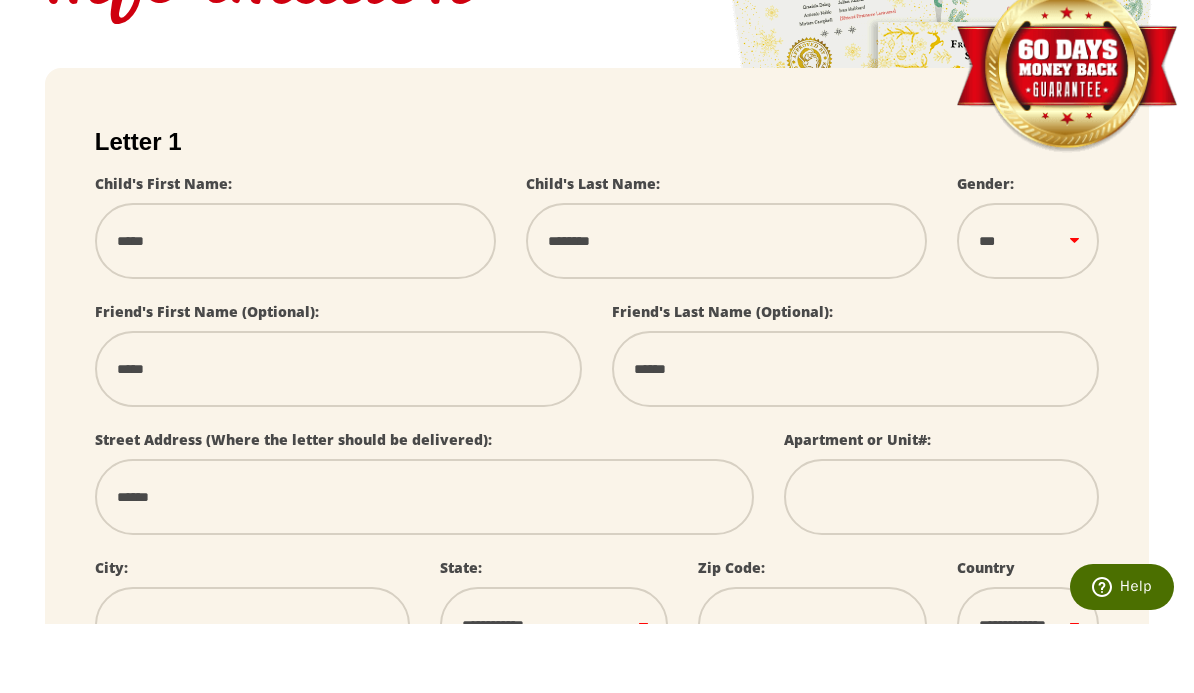 type on "*******" 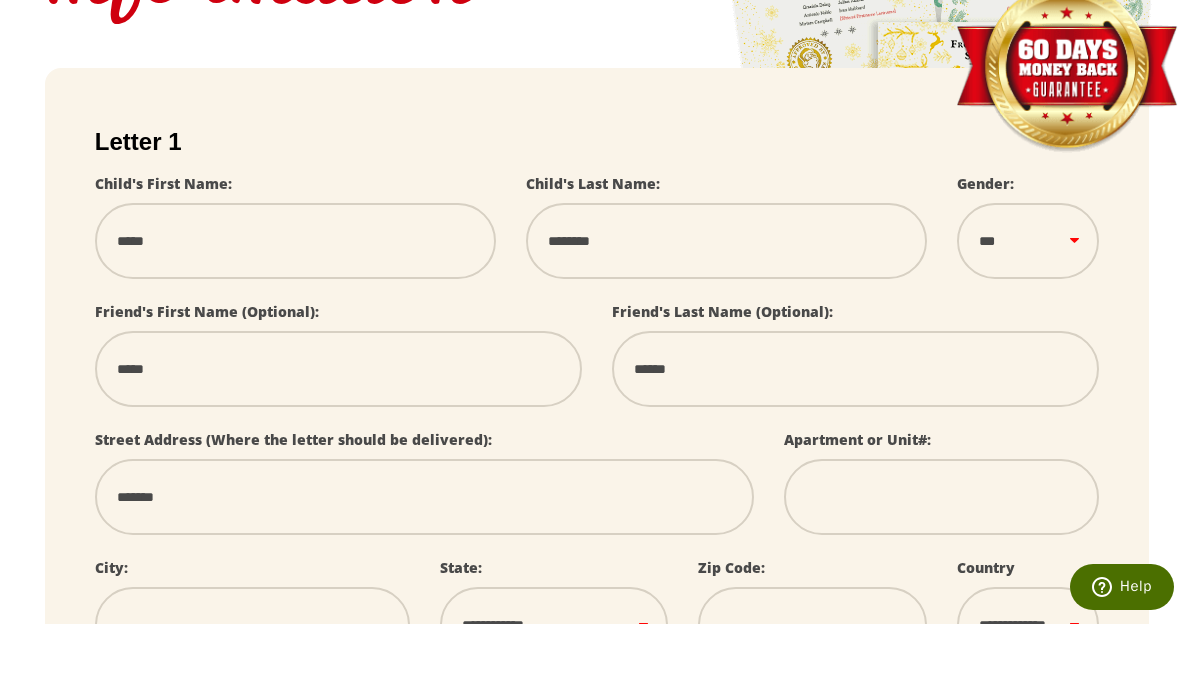 type on "********" 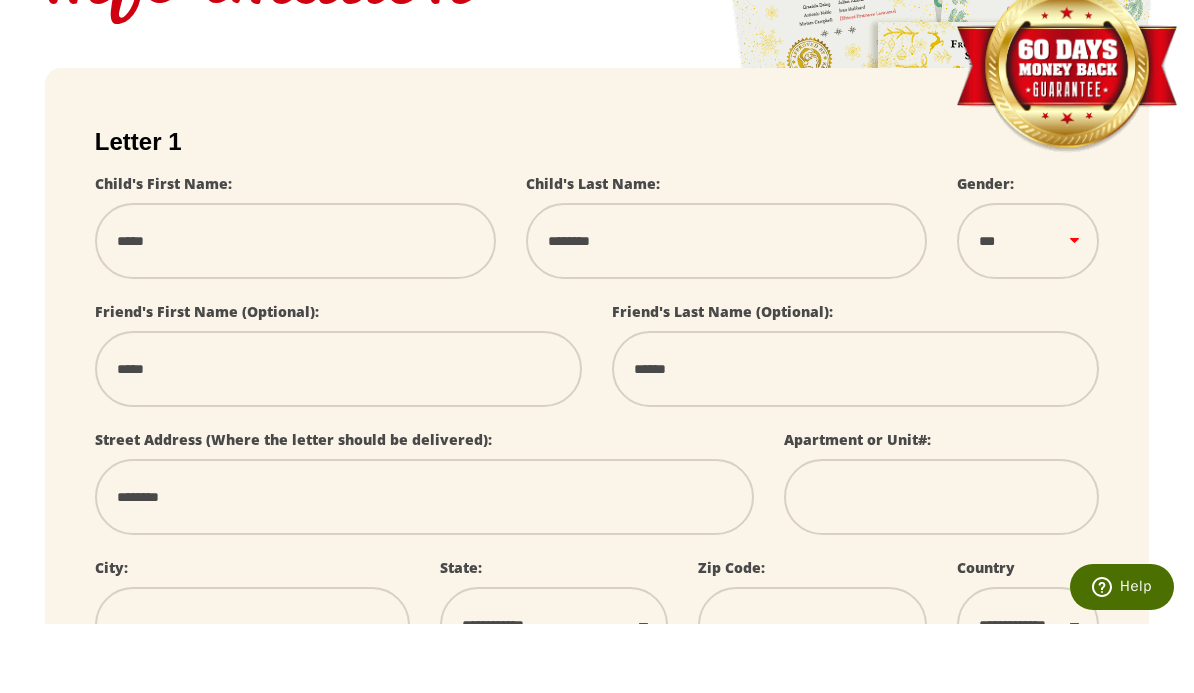 type on "*********" 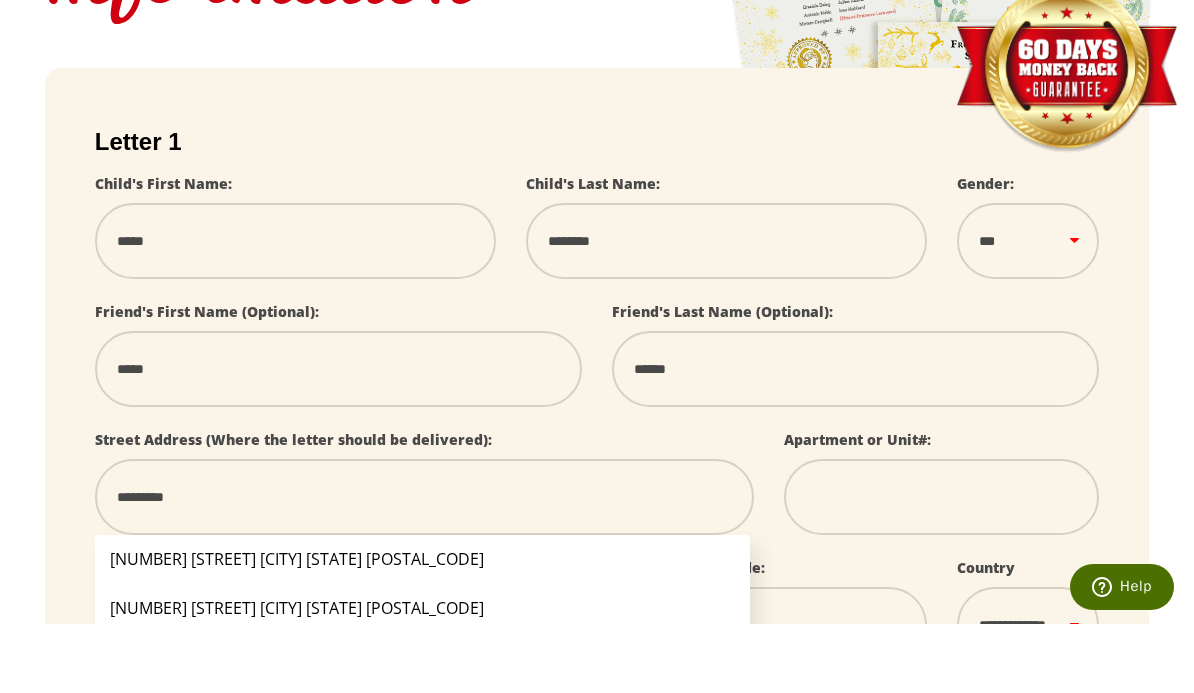 type on "**********" 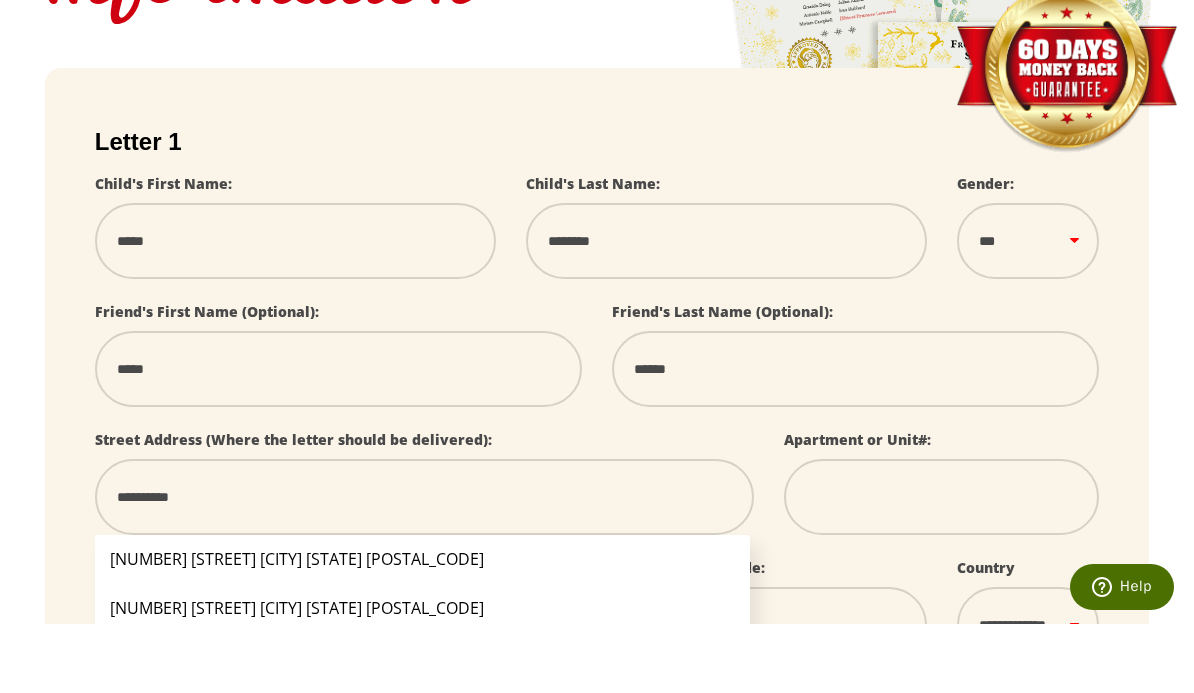 type on "**********" 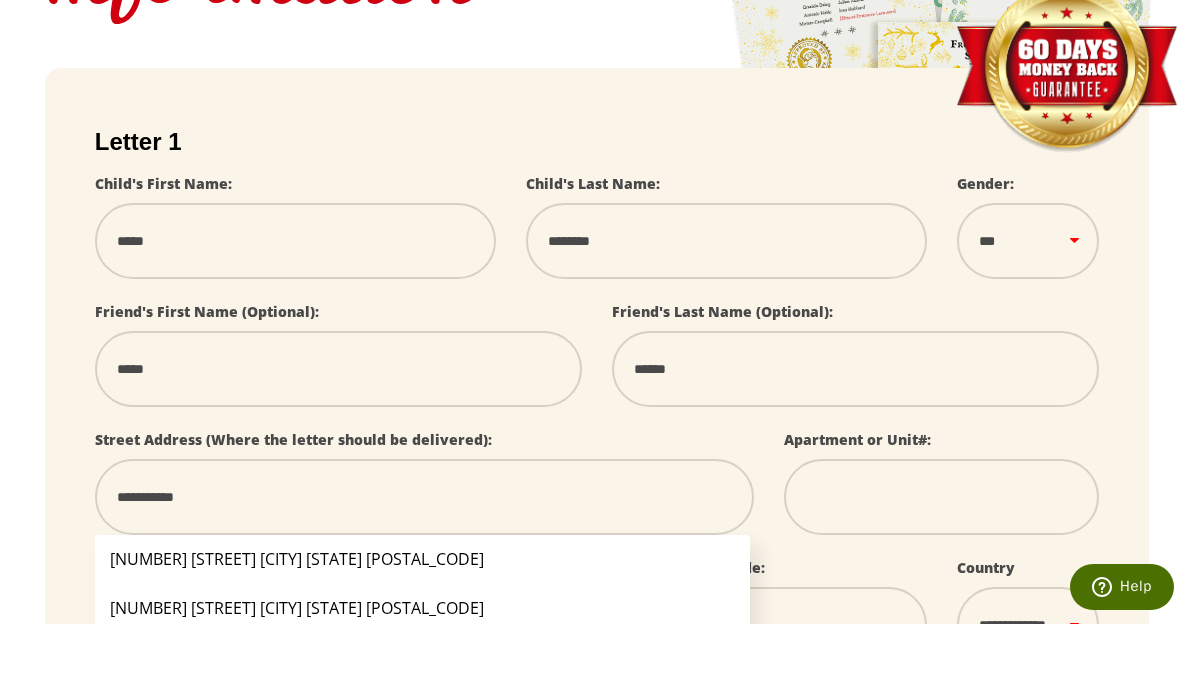 type on "**********" 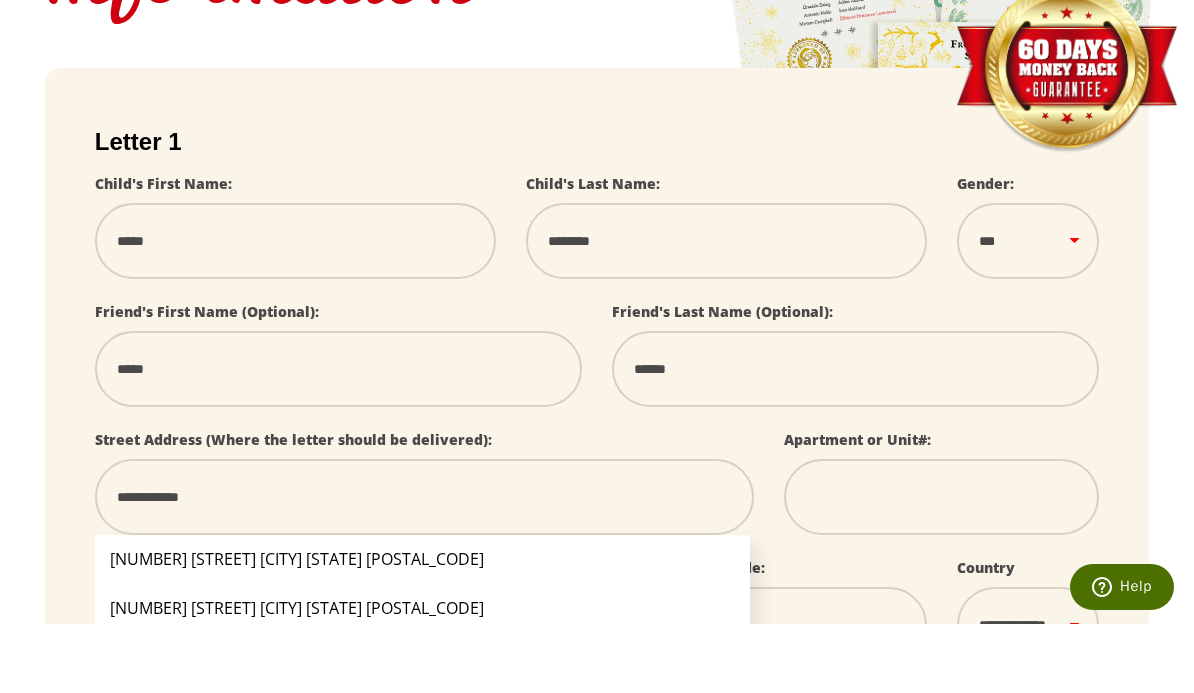 type on "**********" 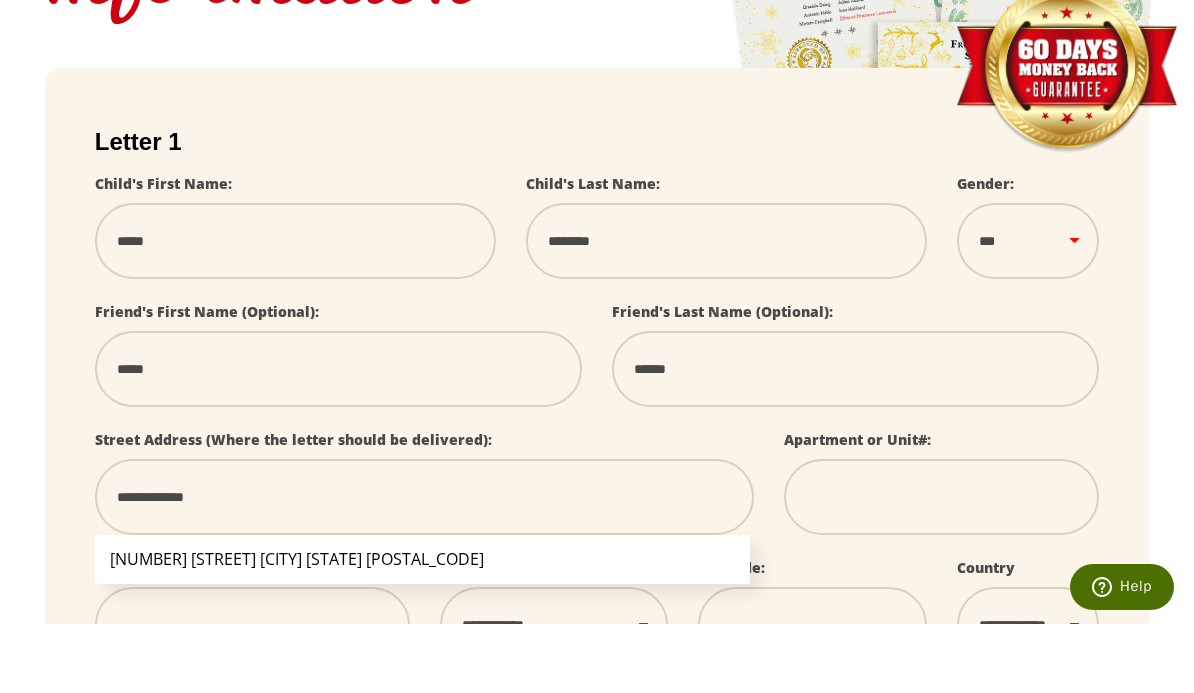 click on "[NUMBER] [STREET] [CITY]
[STATE] [POSTAL_CODE]" at bounding box center [422, 628] 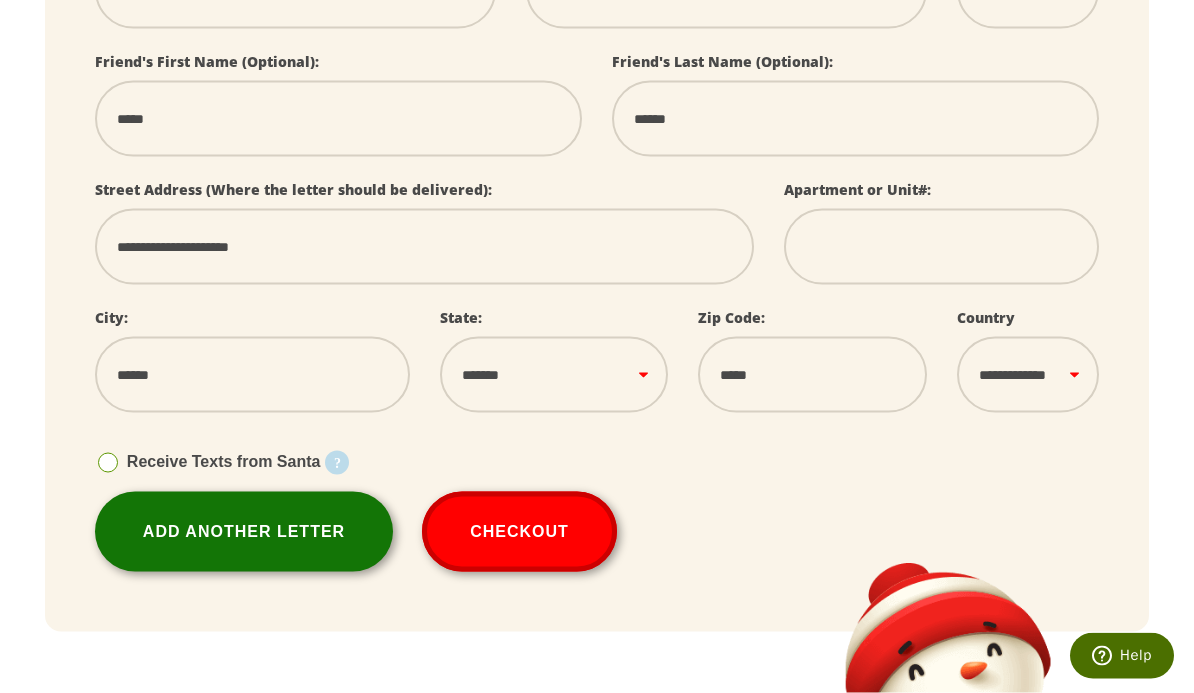 scroll, scrollTop: 623, scrollLeft: 0, axis: vertical 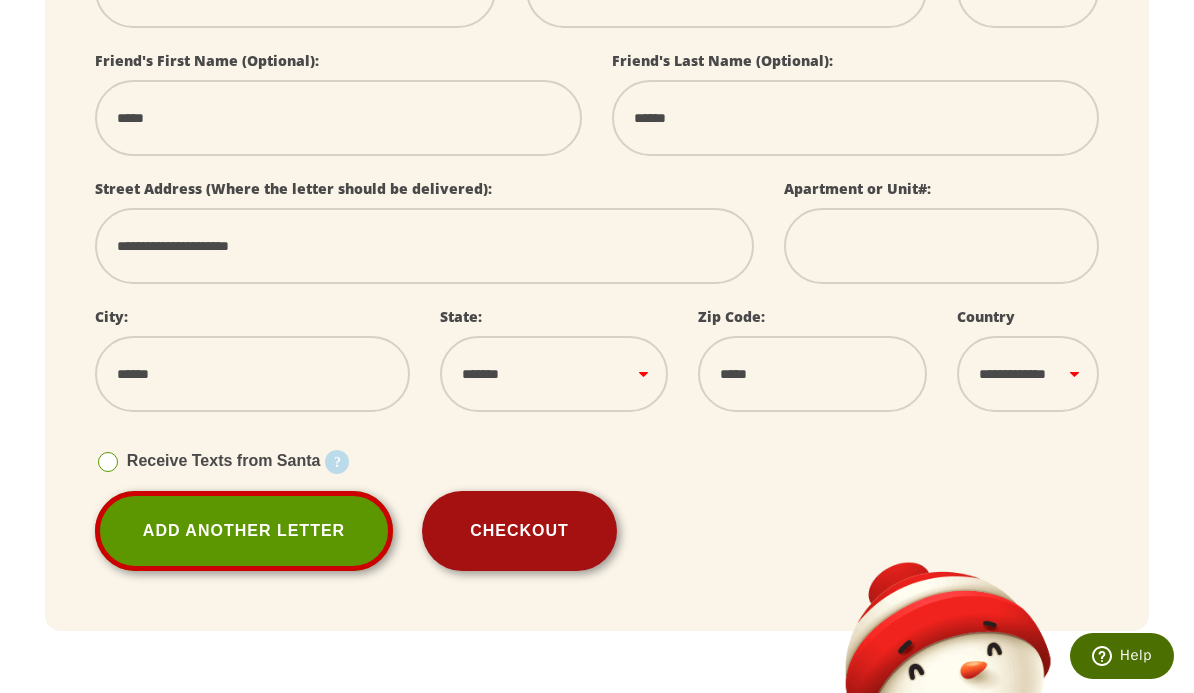 click on "Checkout" at bounding box center [519, 531] 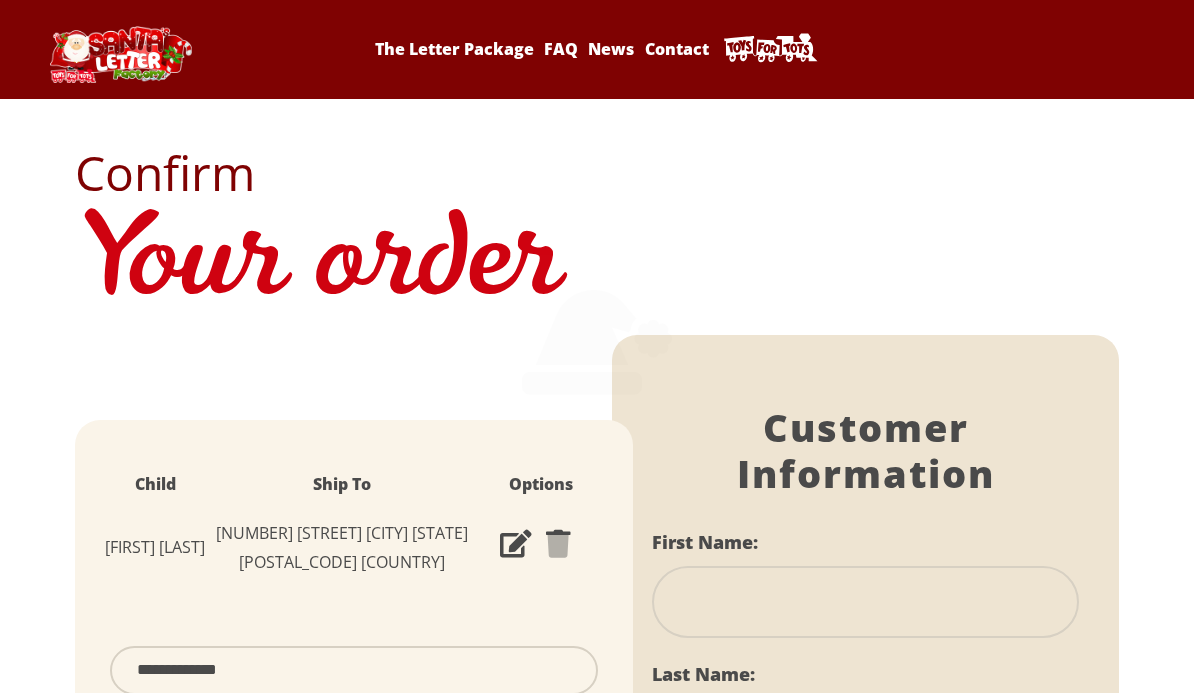 scroll, scrollTop: 0, scrollLeft: 0, axis: both 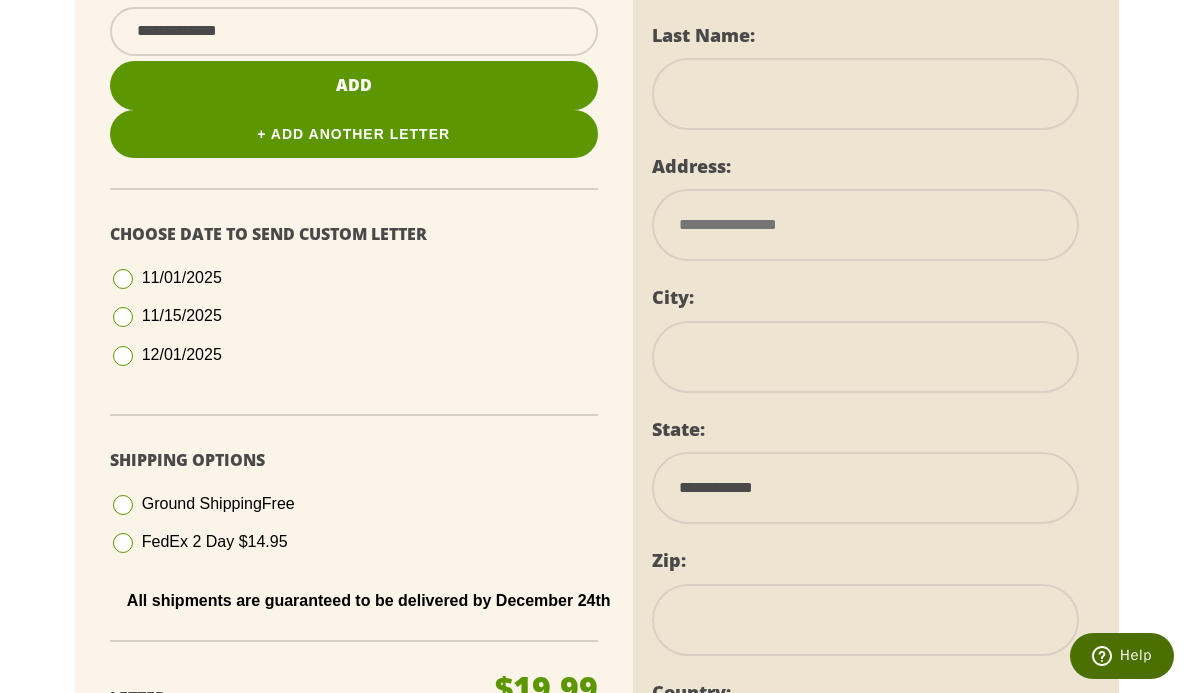 click on "12/01/2025" at bounding box center [354, 355] 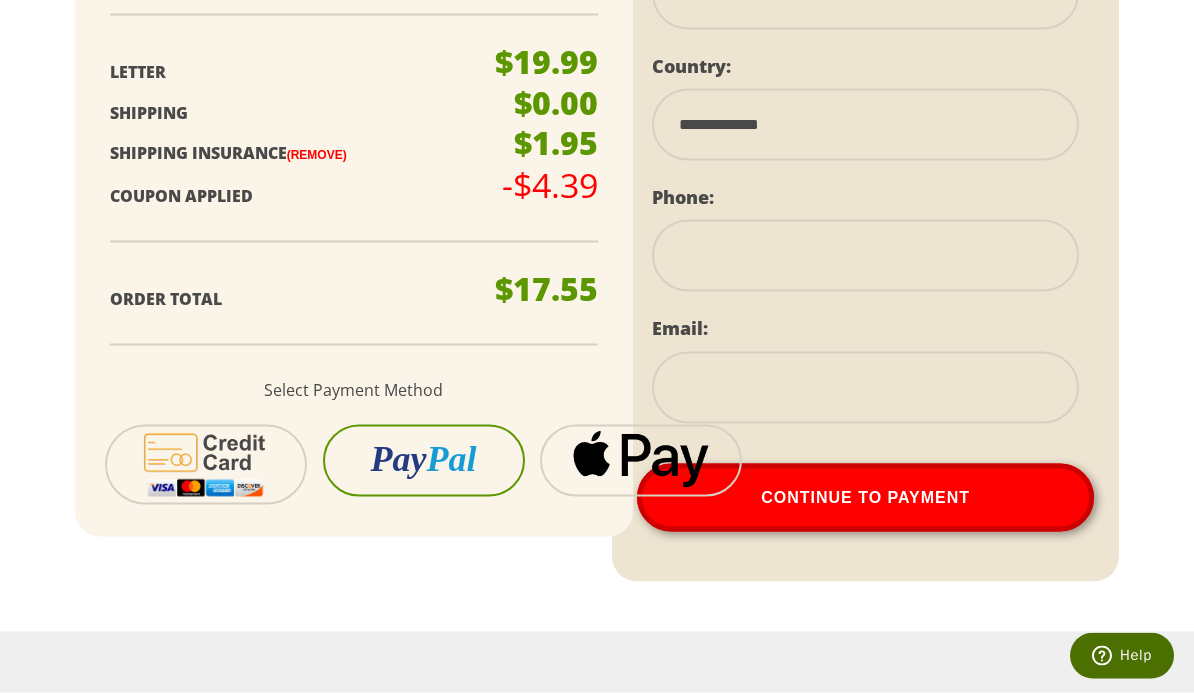 click on "Pal" at bounding box center [451, 459] 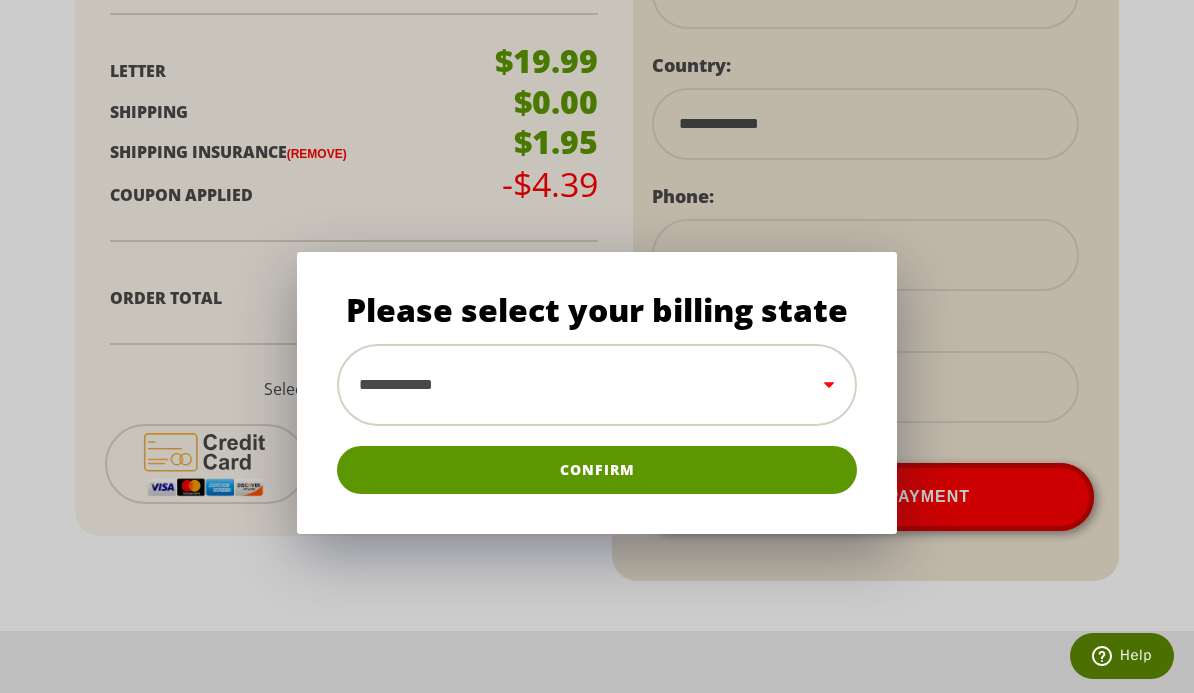 click on "**********" at bounding box center [597, 385] 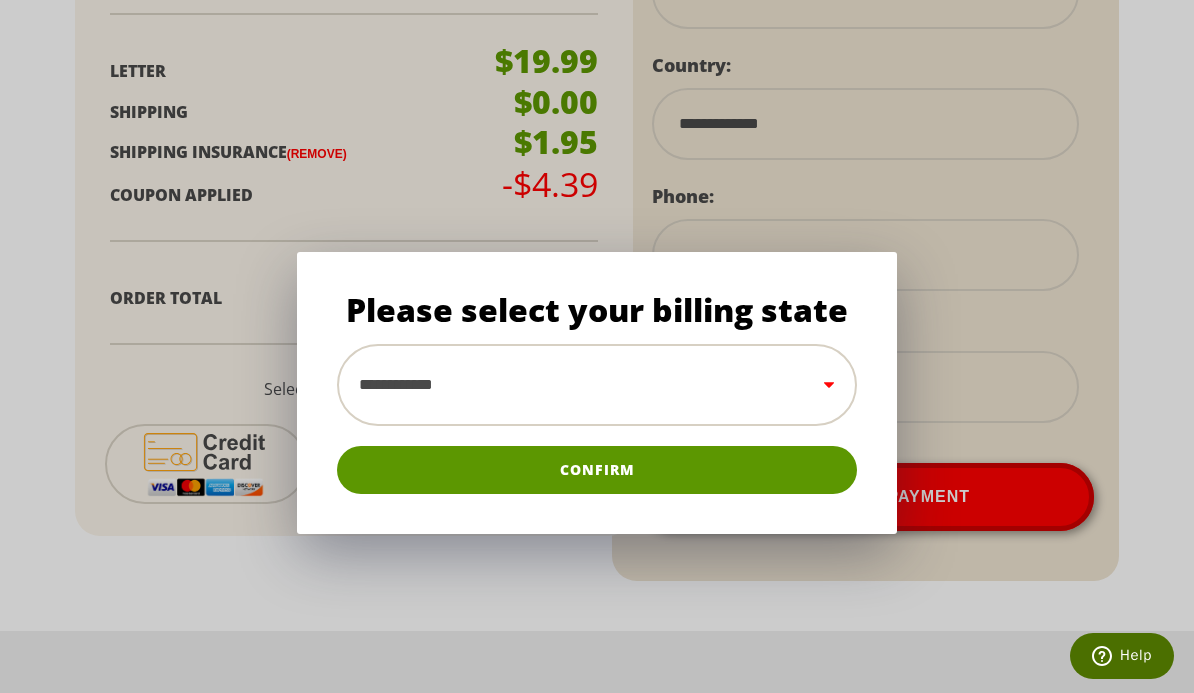 select on "**" 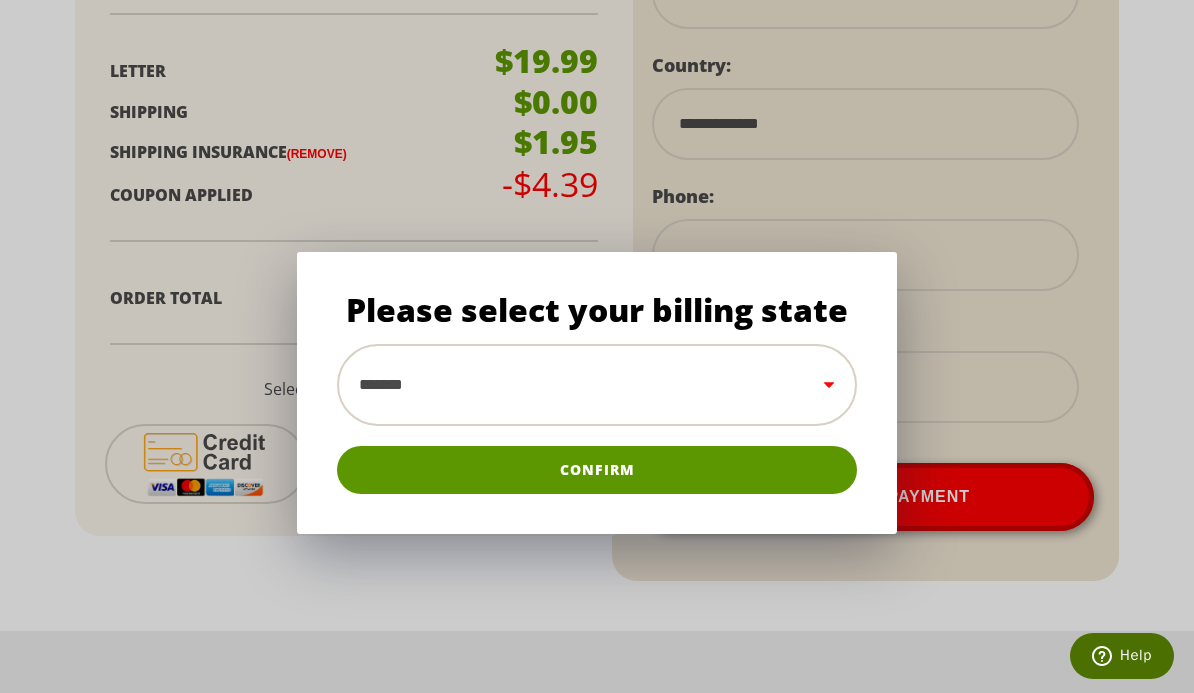 click on "Confirm" at bounding box center (597, 470) 